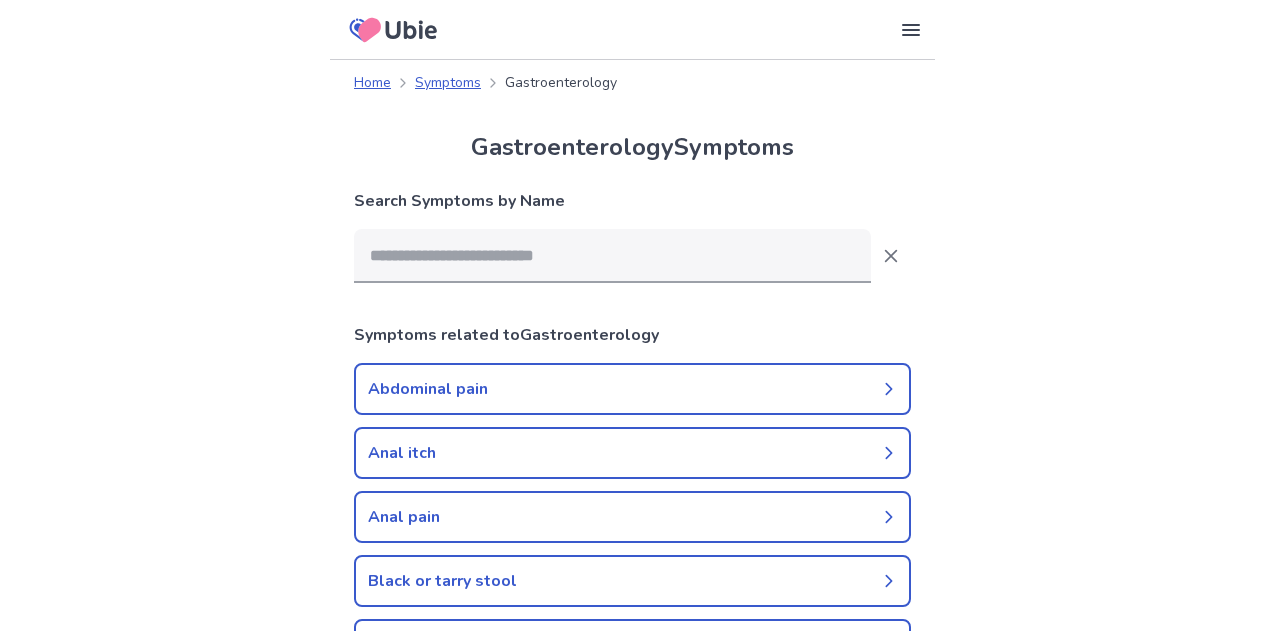 scroll, scrollTop: 0, scrollLeft: 0, axis: both 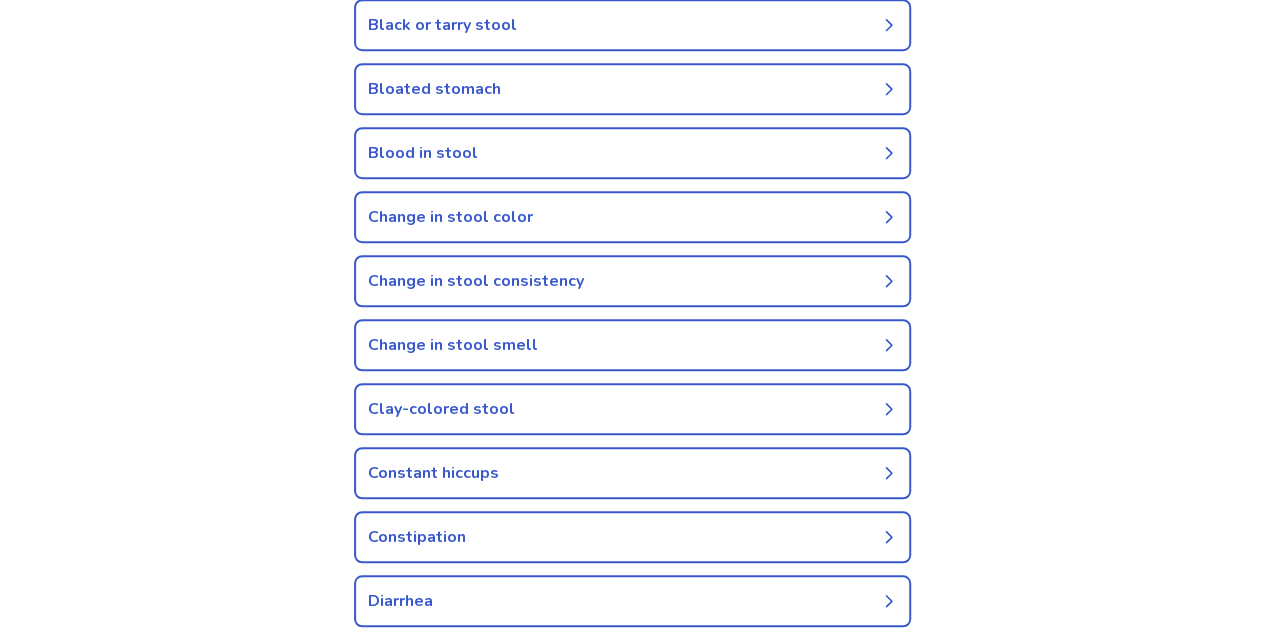 click on "Change in stool consistency" at bounding box center (632, 281) 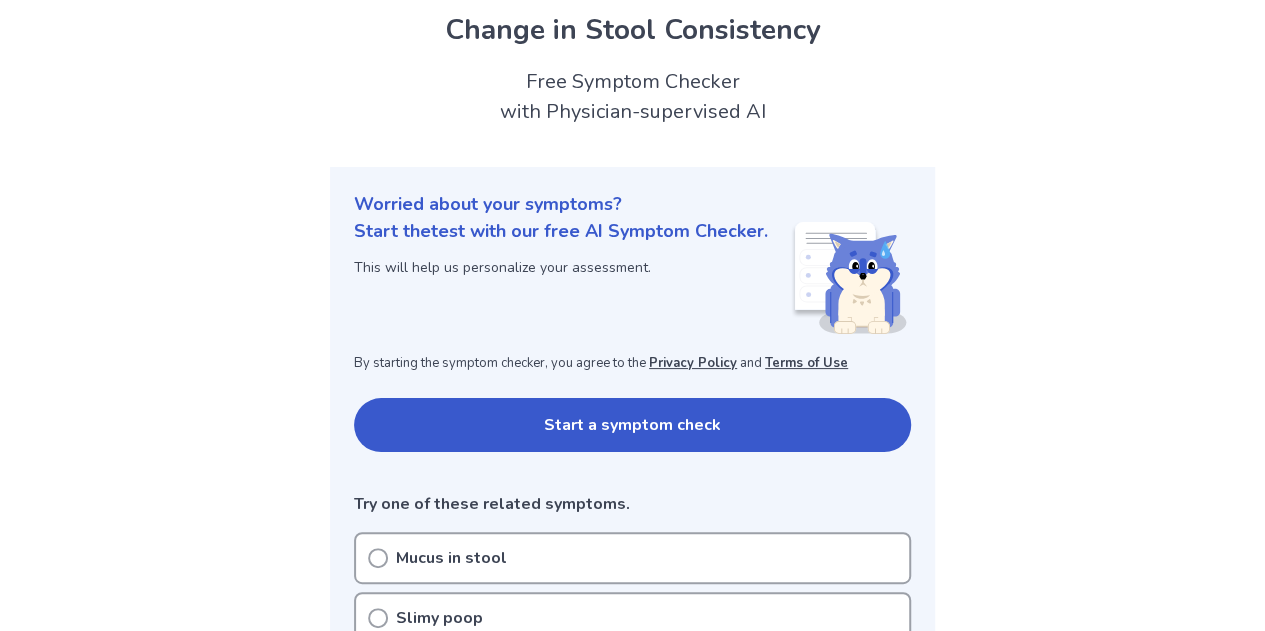 scroll, scrollTop: 0, scrollLeft: 0, axis: both 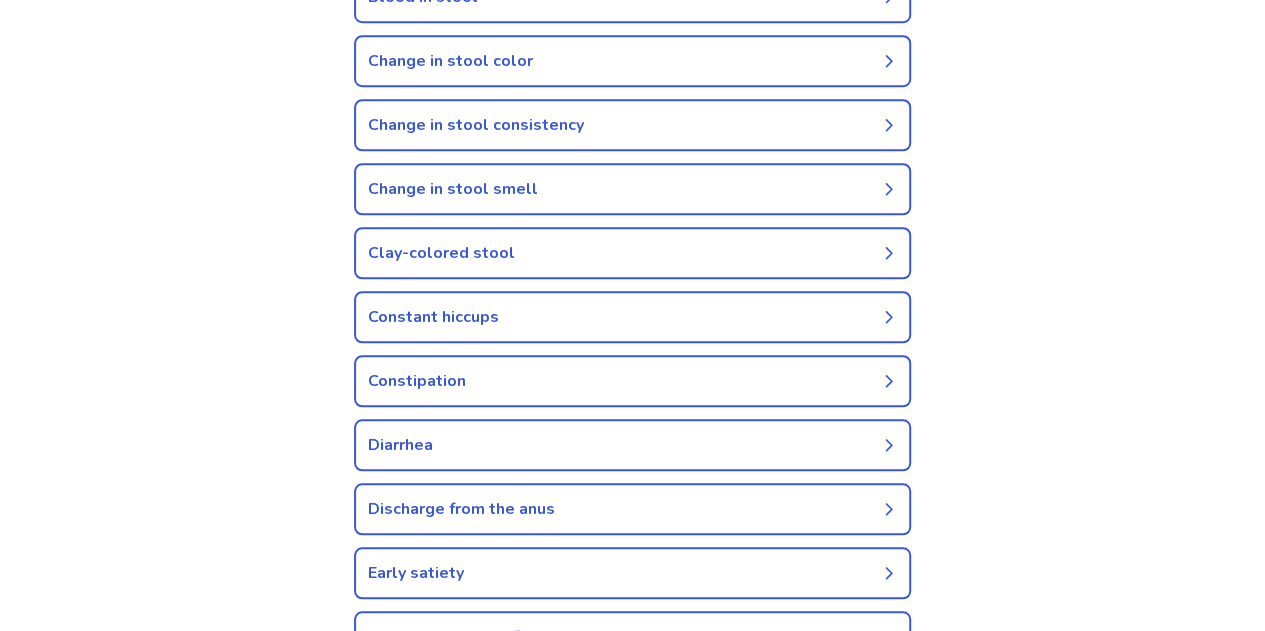 click on "Diarrhea" at bounding box center (632, 445) 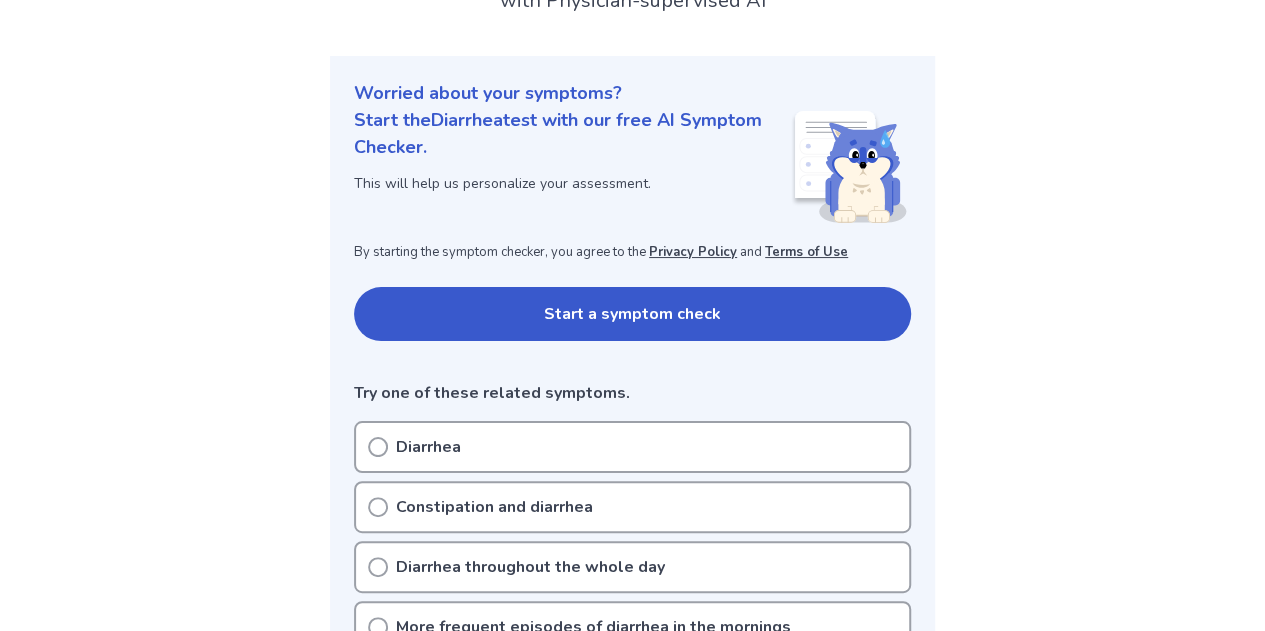 scroll, scrollTop: 189, scrollLeft: 0, axis: vertical 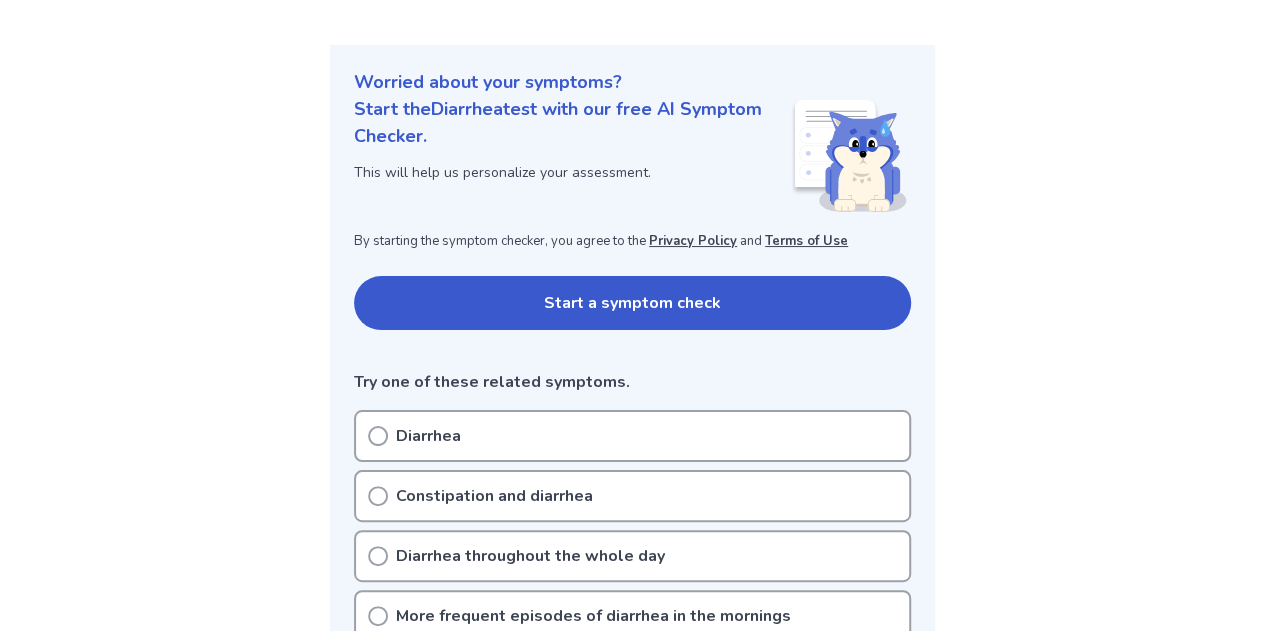 click on "Diarrhea" at bounding box center (632, 436) 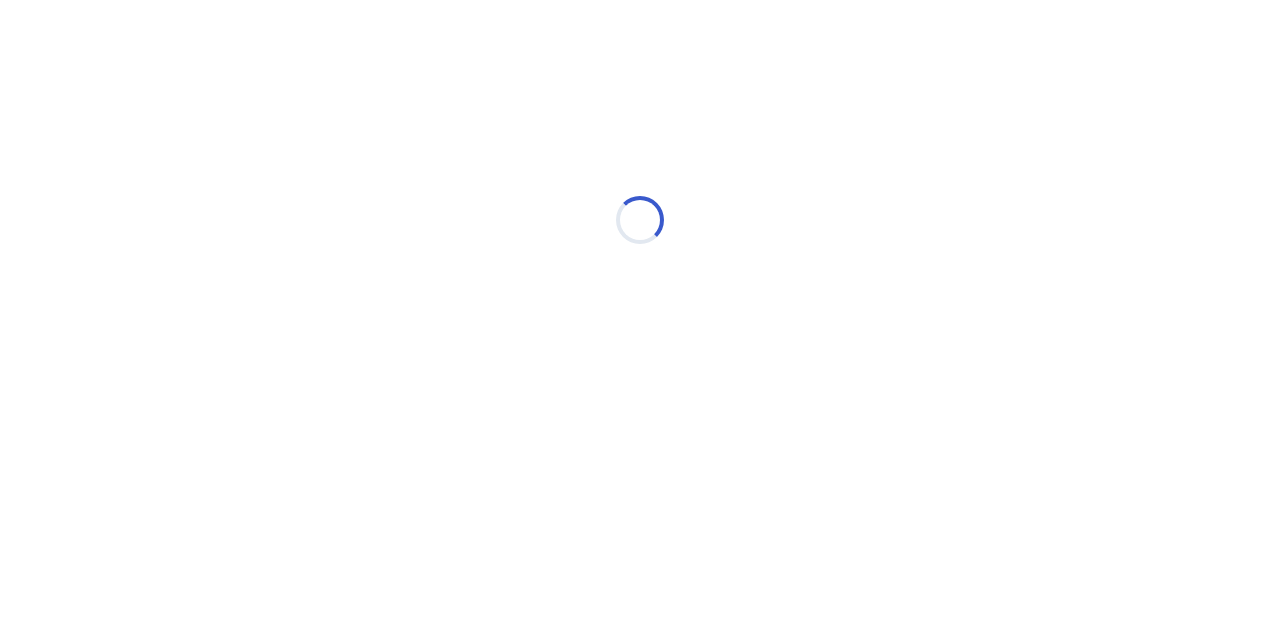 scroll, scrollTop: 0, scrollLeft: 0, axis: both 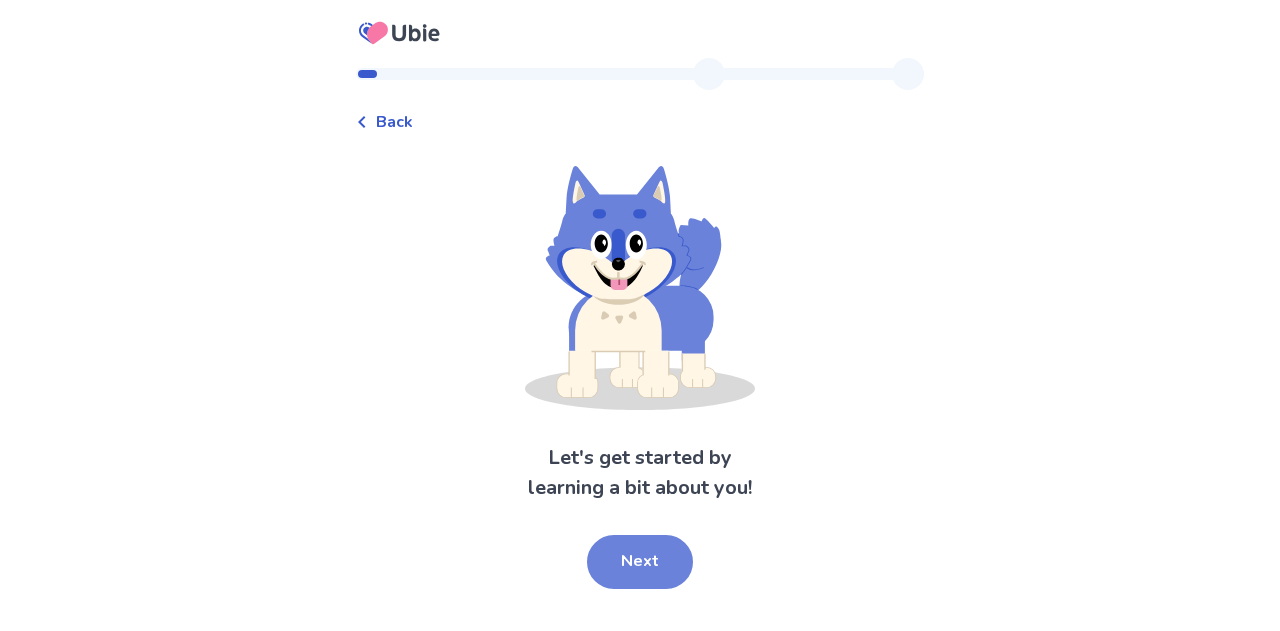 click on "Next" at bounding box center (640, 562) 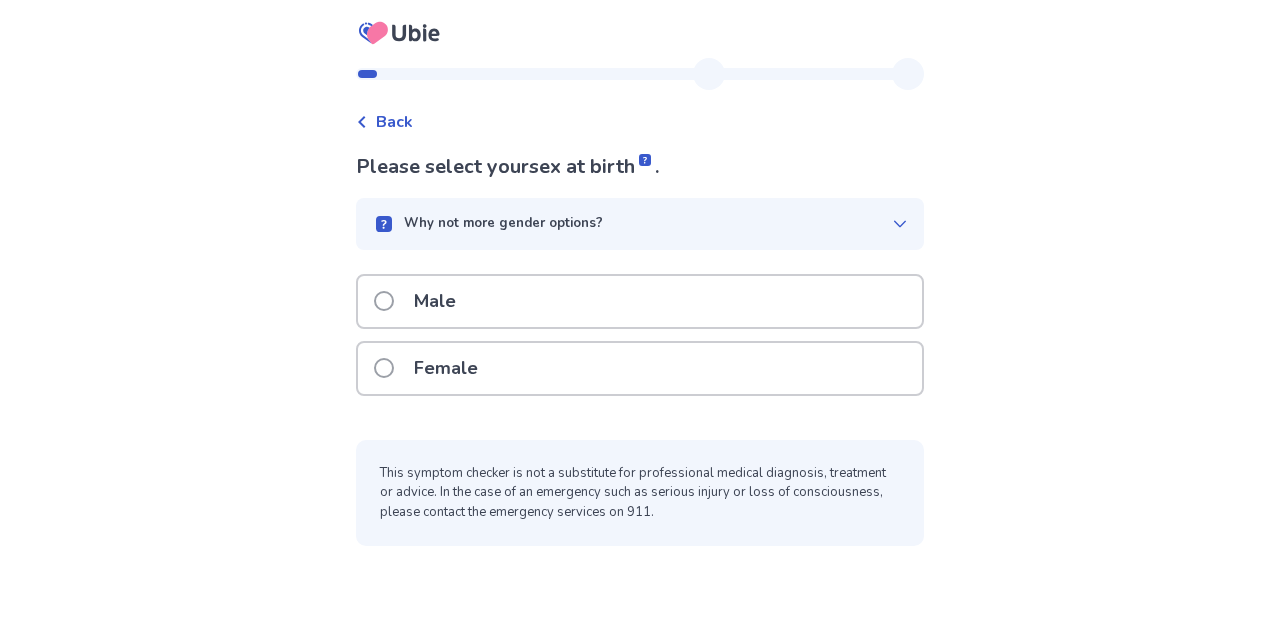click at bounding box center [384, 368] 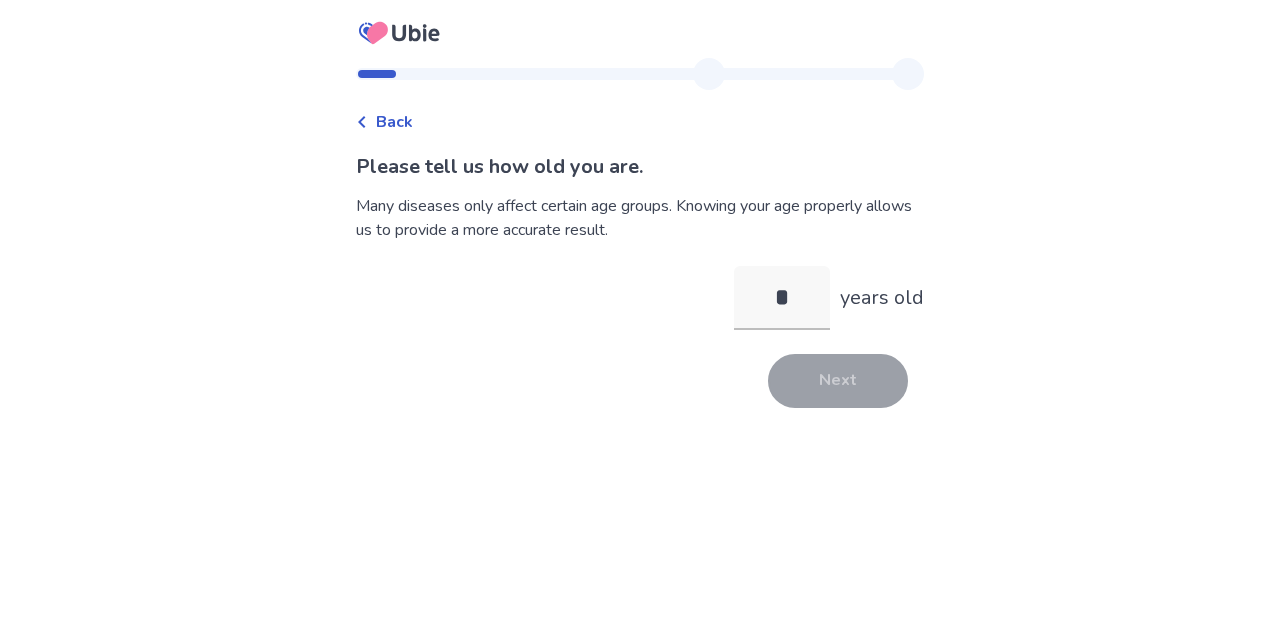 type on "**" 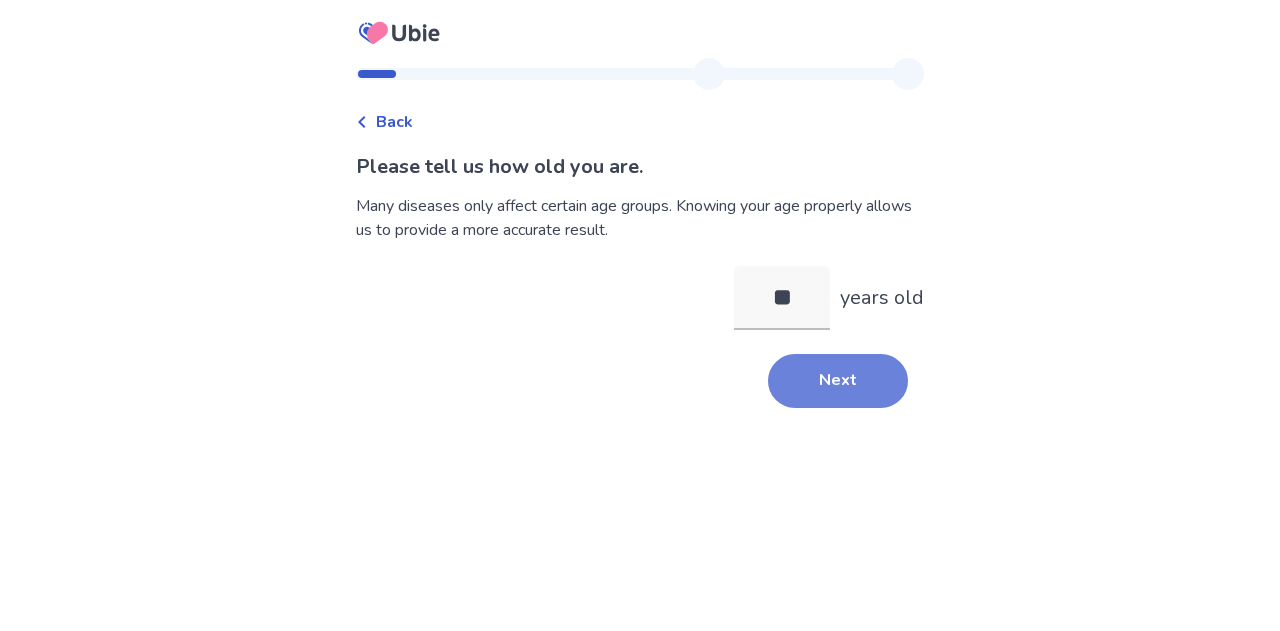 click on "Next" at bounding box center (838, 381) 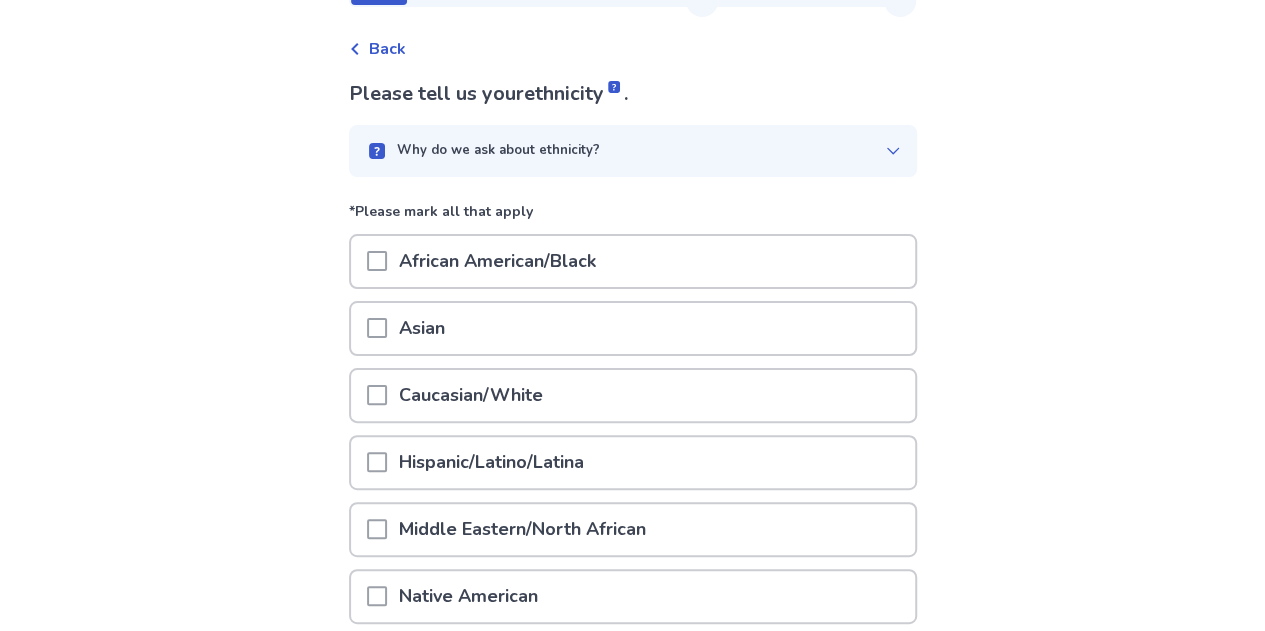 scroll, scrollTop: 111, scrollLeft: 0, axis: vertical 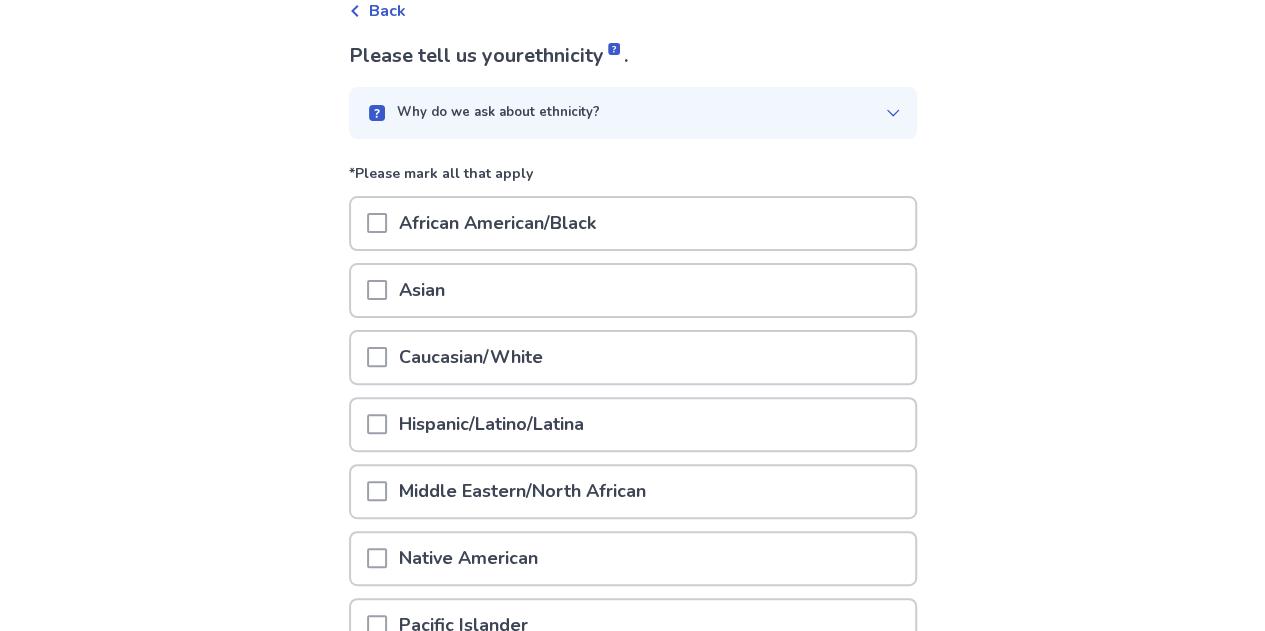 click at bounding box center (377, 357) 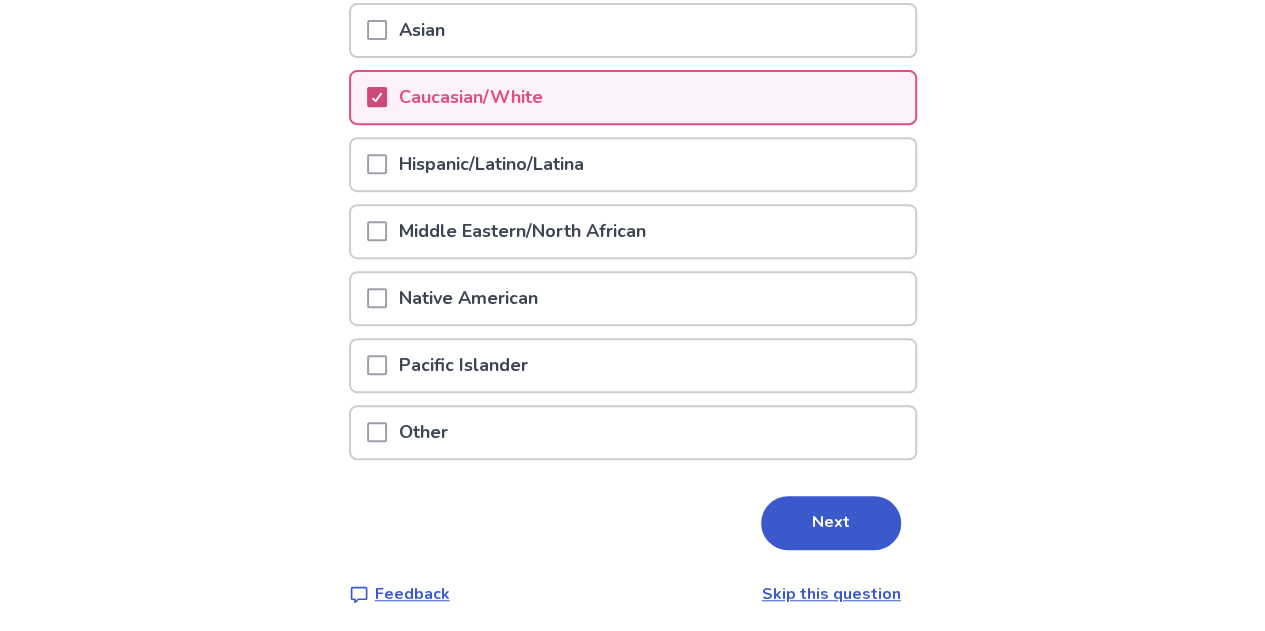 scroll, scrollTop: 377, scrollLeft: 0, axis: vertical 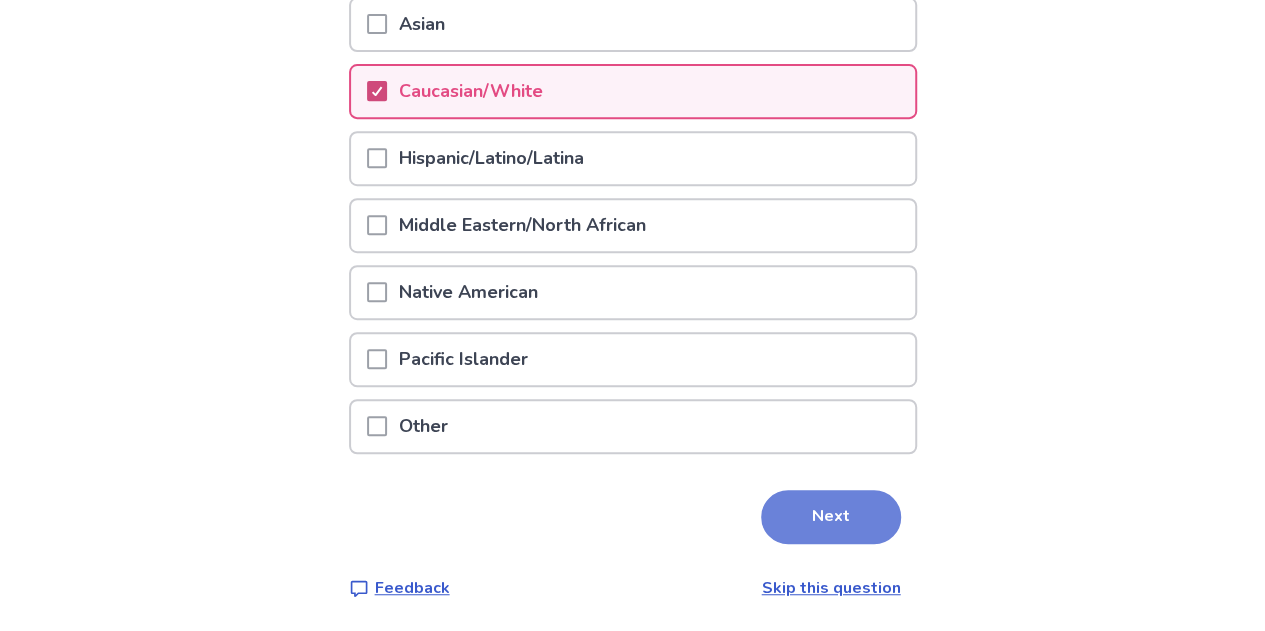 click on "Next" at bounding box center (831, 517) 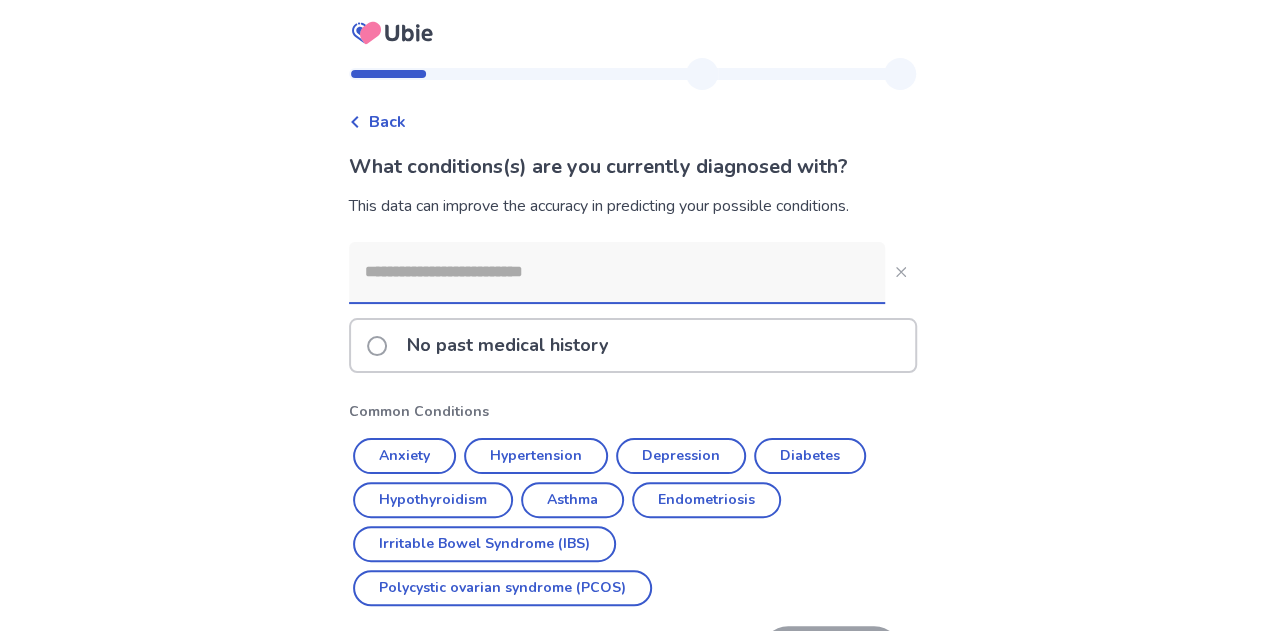 click at bounding box center [617, 272] 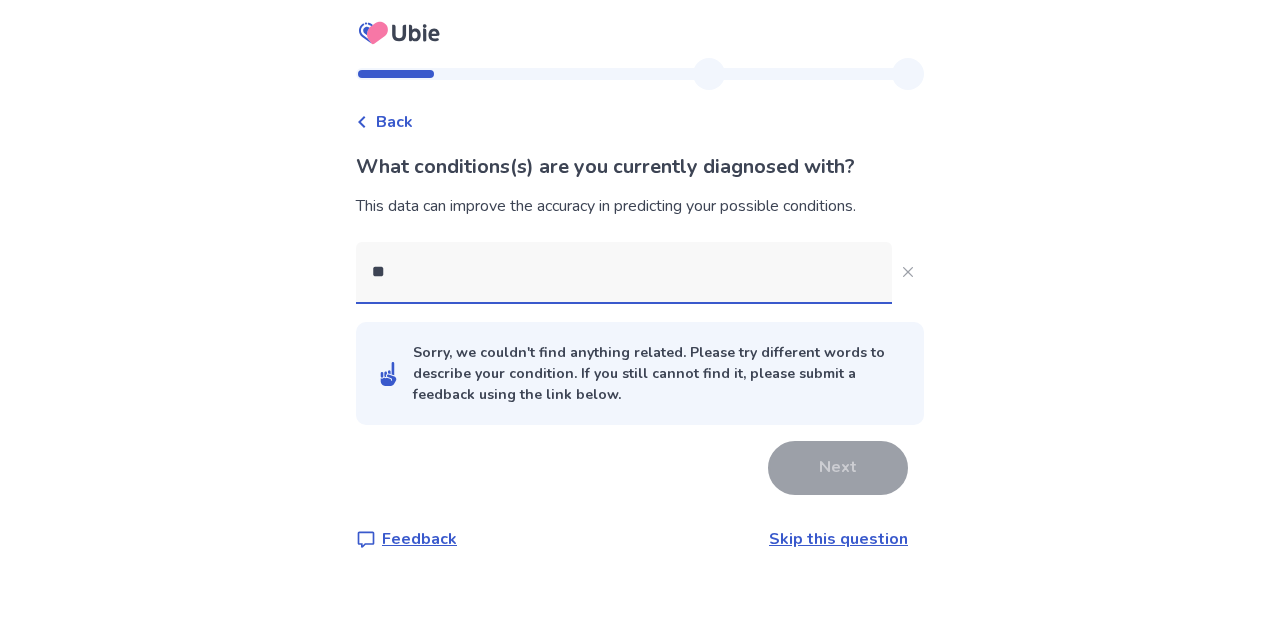 type on "*" 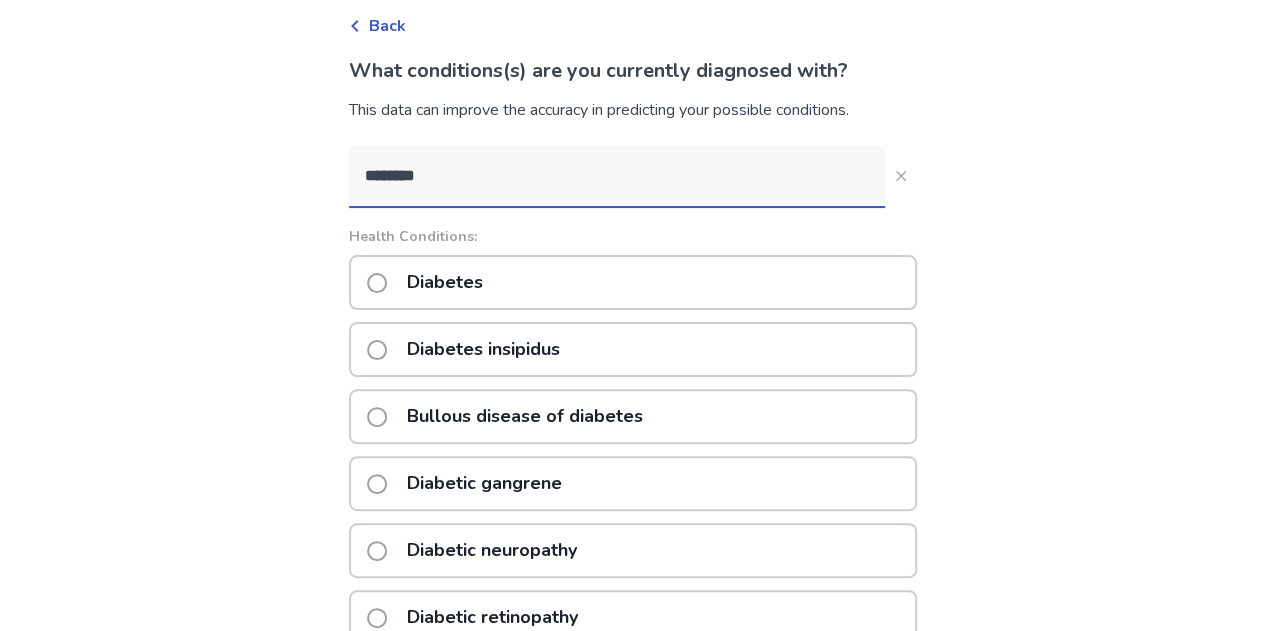scroll, scrollTop: 94, scrollLeft: 0, axis: vertical 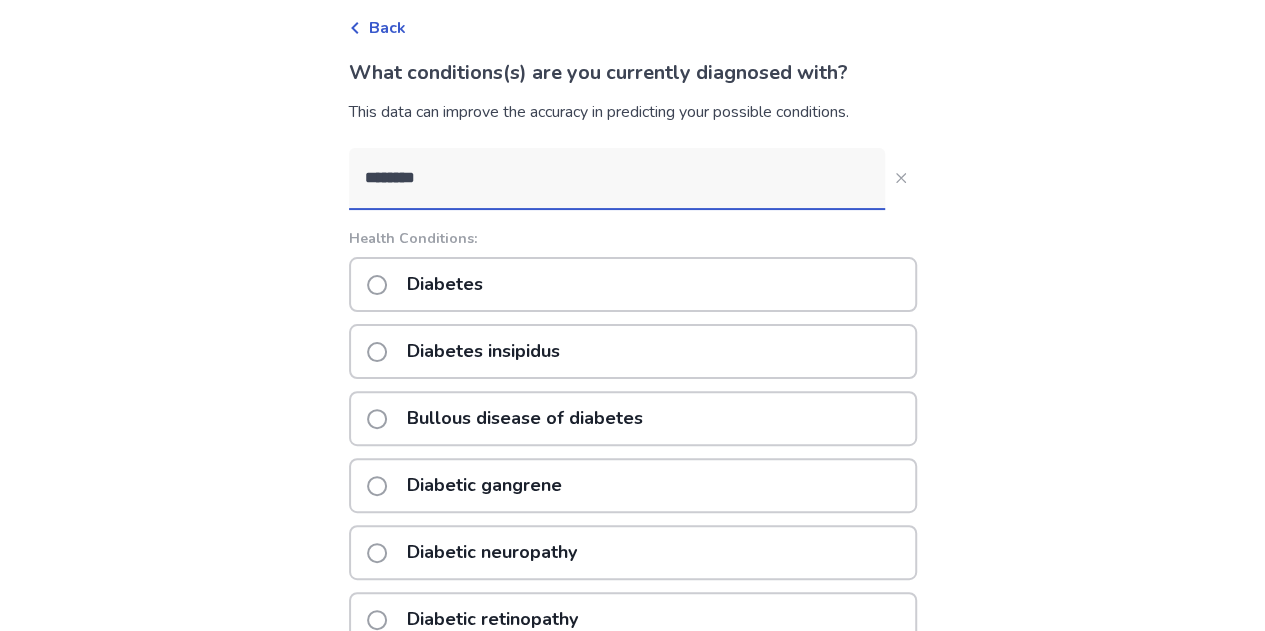 type on "********" 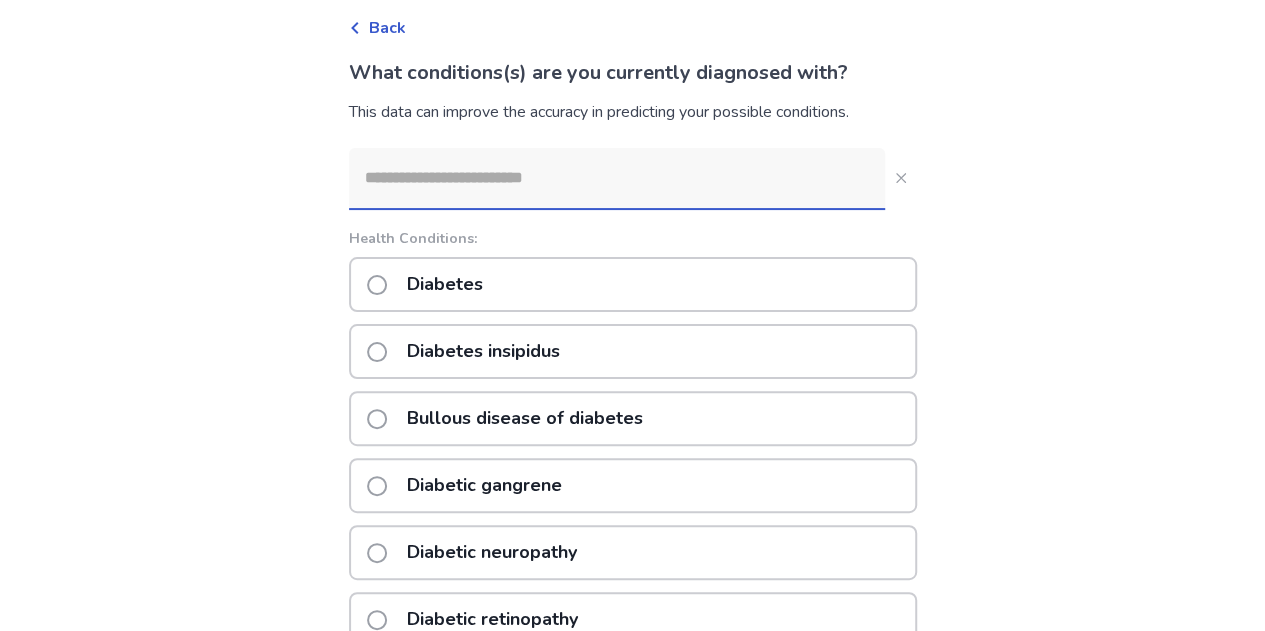 scroll, scrollTop: 46, scrollLeft: 0, axis: vertical 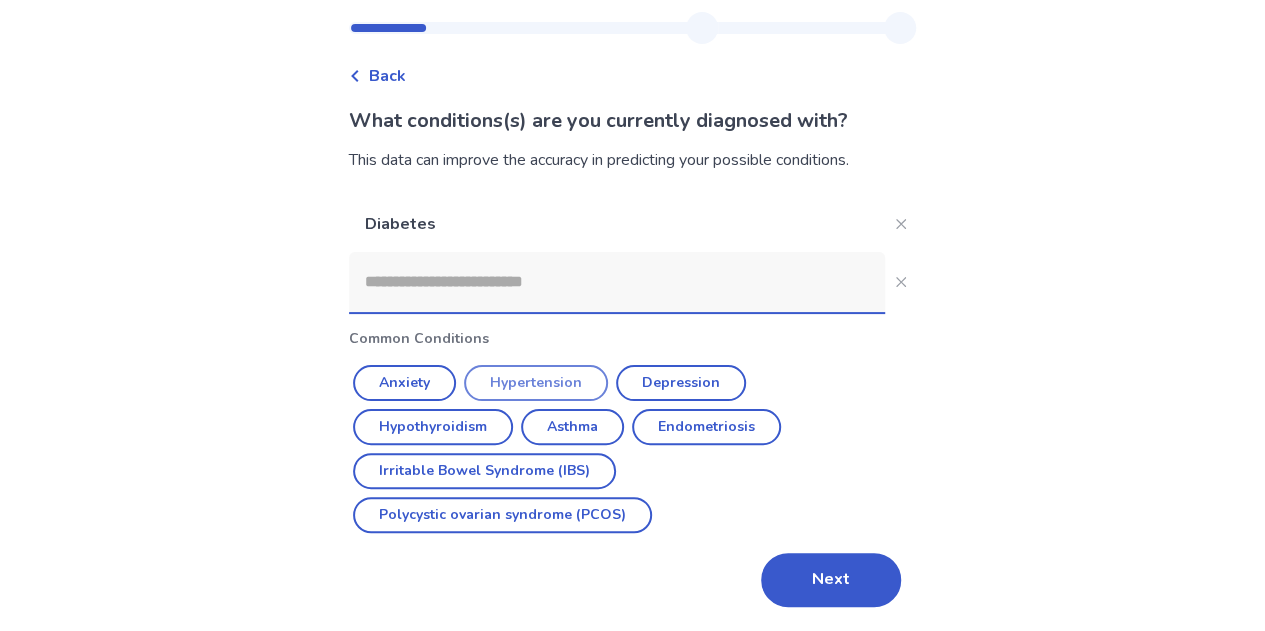 click on "Hypertension" at bounding box center [536, 383] 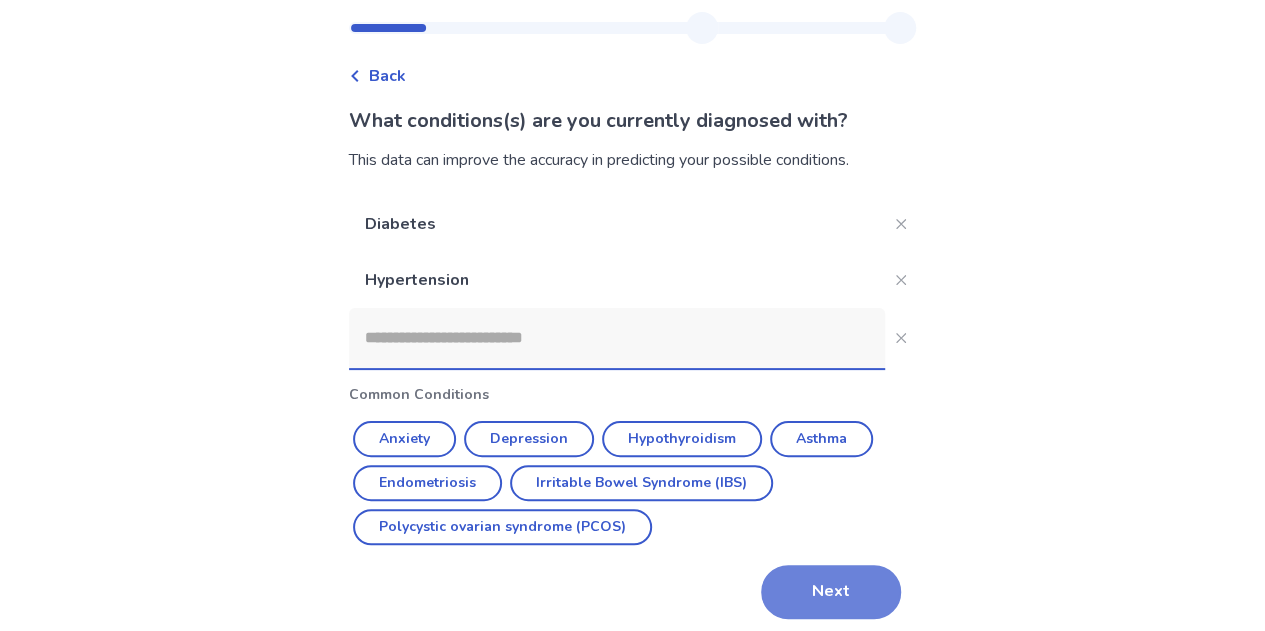 click on "Next" at bounding box center [831, 592] 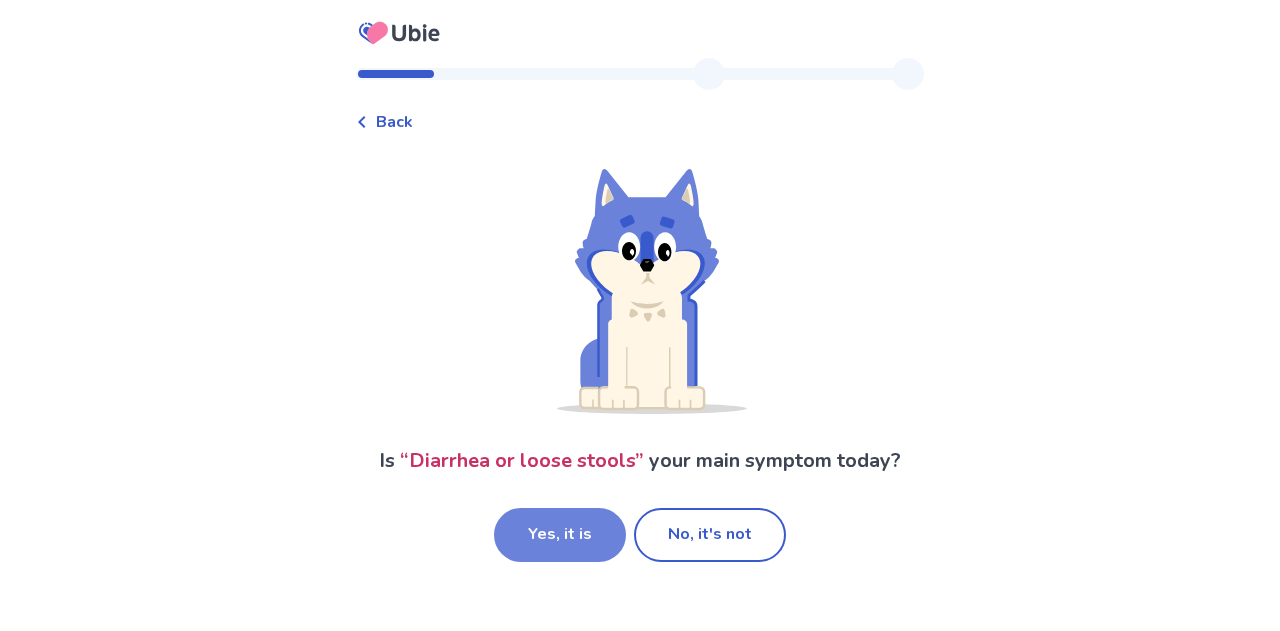 click on "Yes, it is" at bounding box center [560, 535] 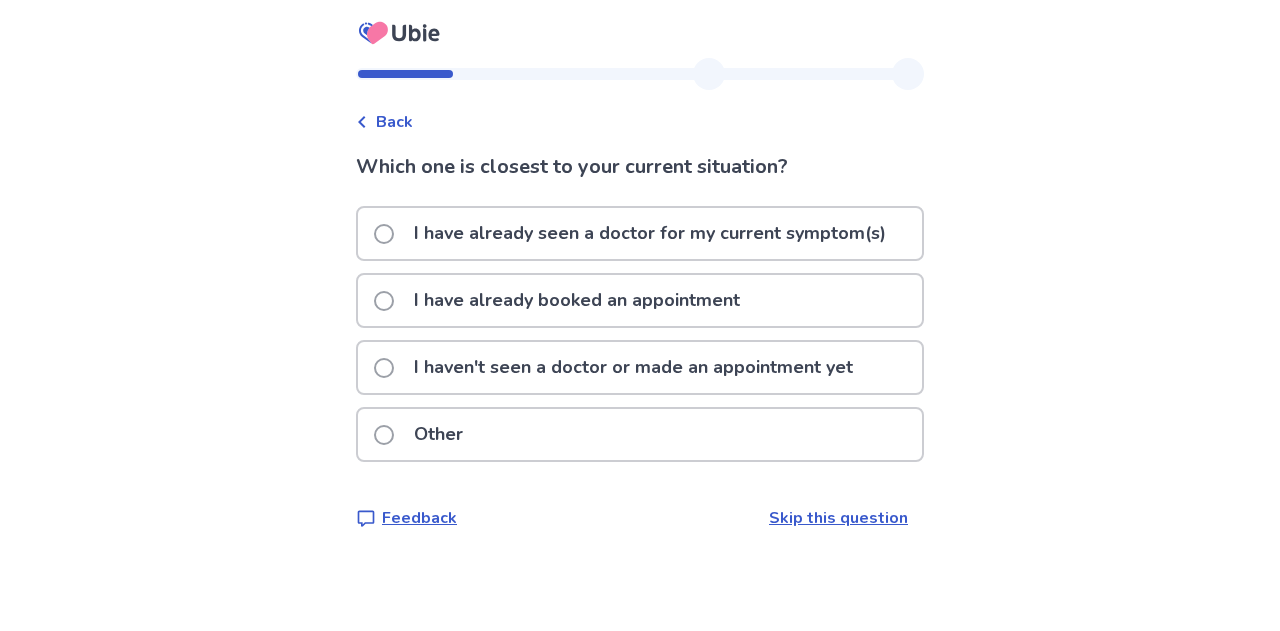 click at bounding box center [384, 368] 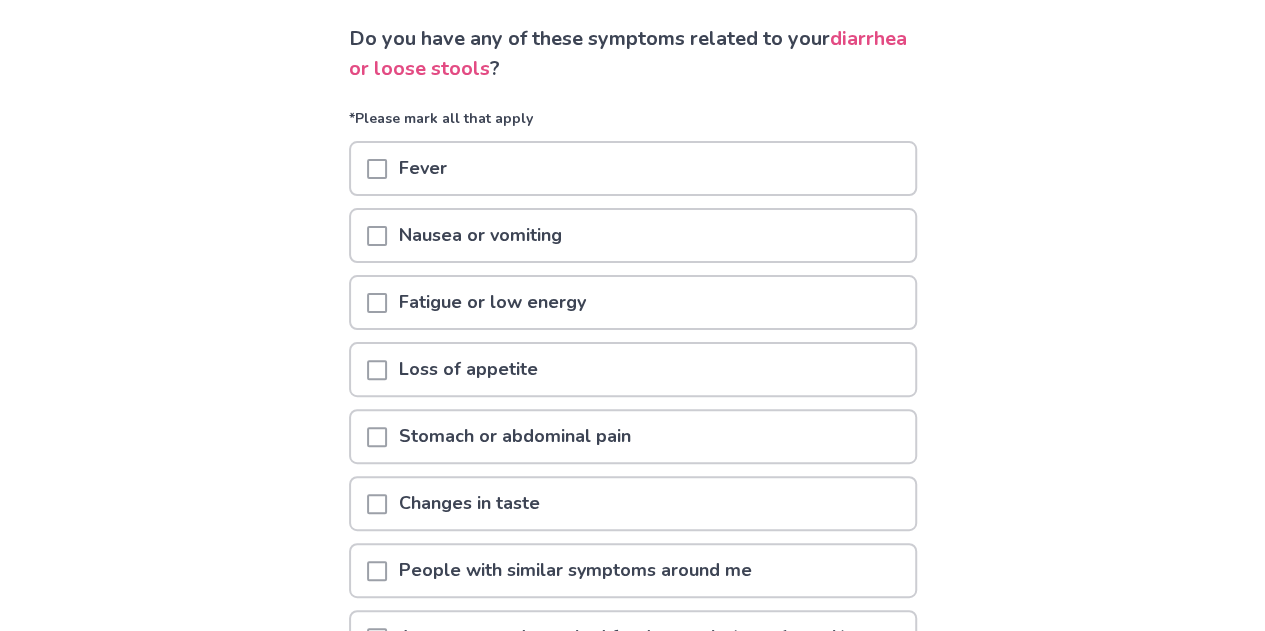 scroll, scrollTop: 130, scrollLeft: 0, axis: vertical 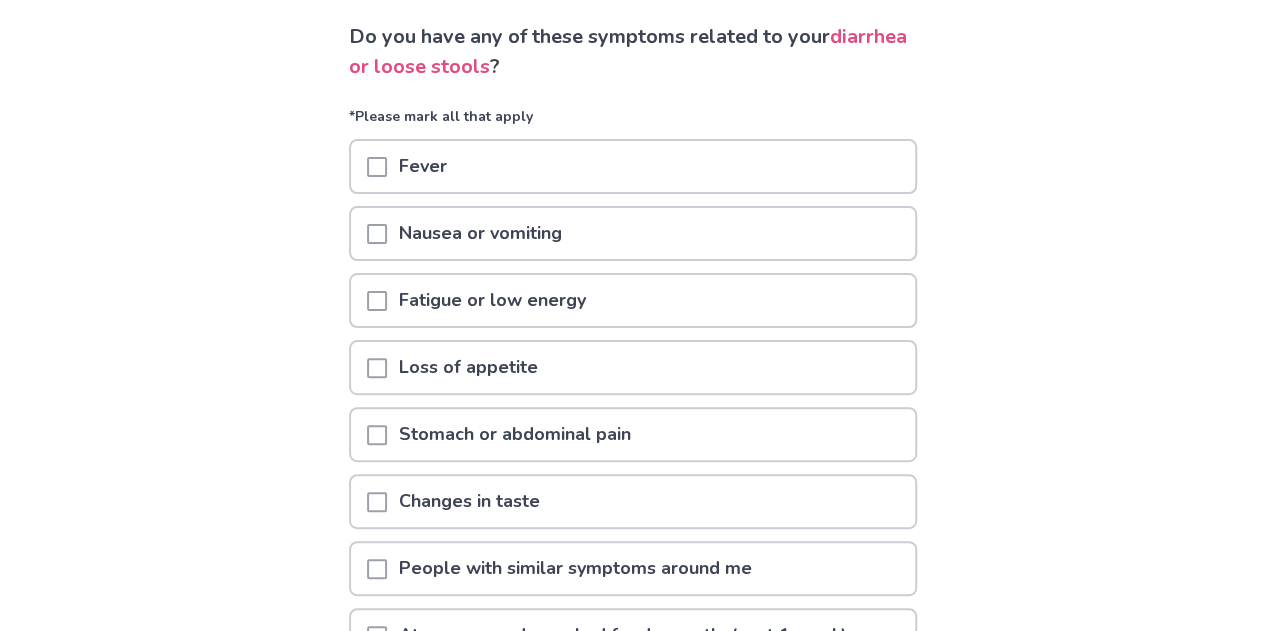click at bounding box center [377, 301] 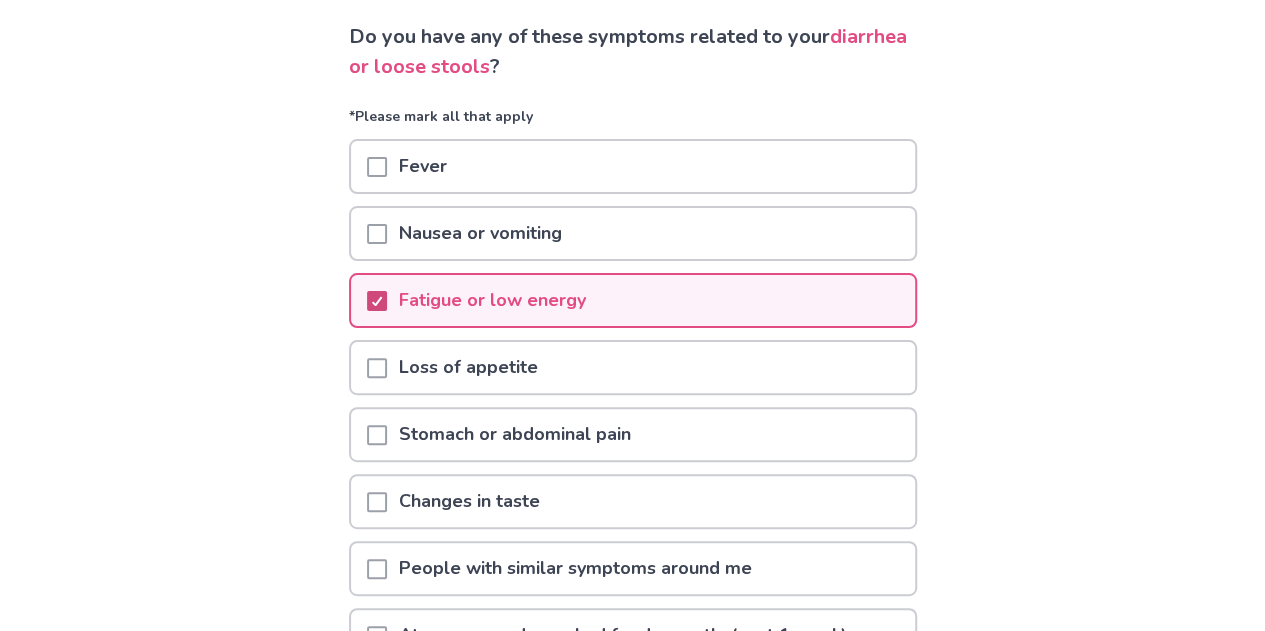 click at bounding box center [377, 368] 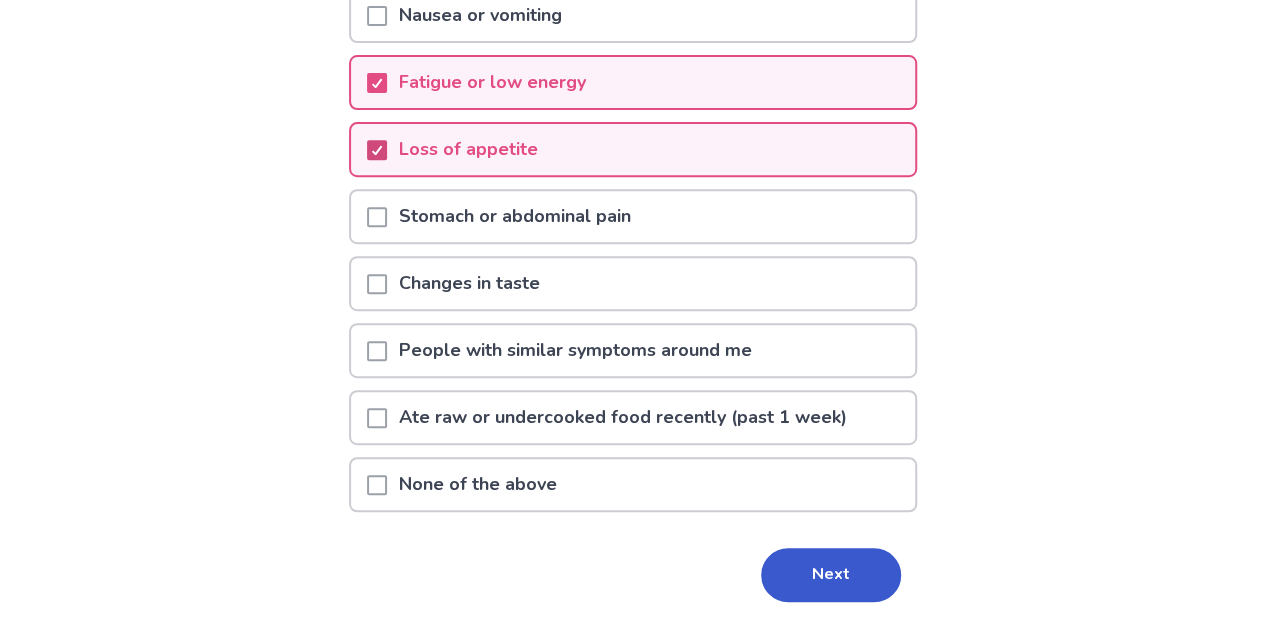 scroll, scrollTop: 354, scrollLeft: 0, axis: vertical 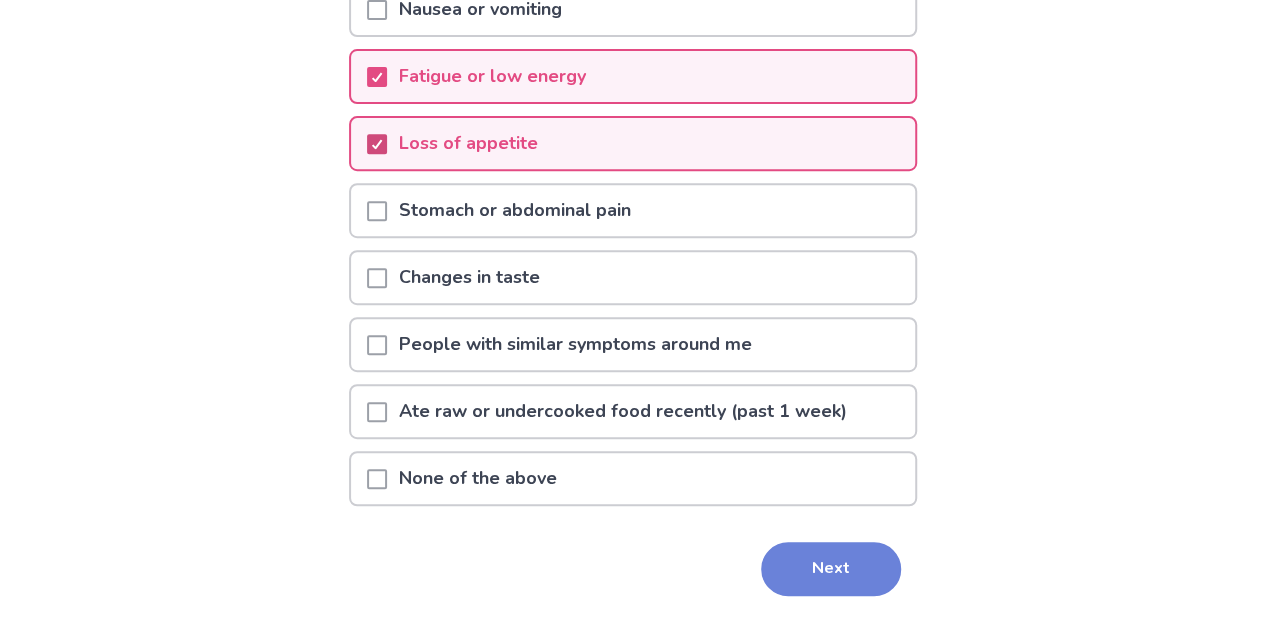 click on "Next" at bounding box center [831, 569] 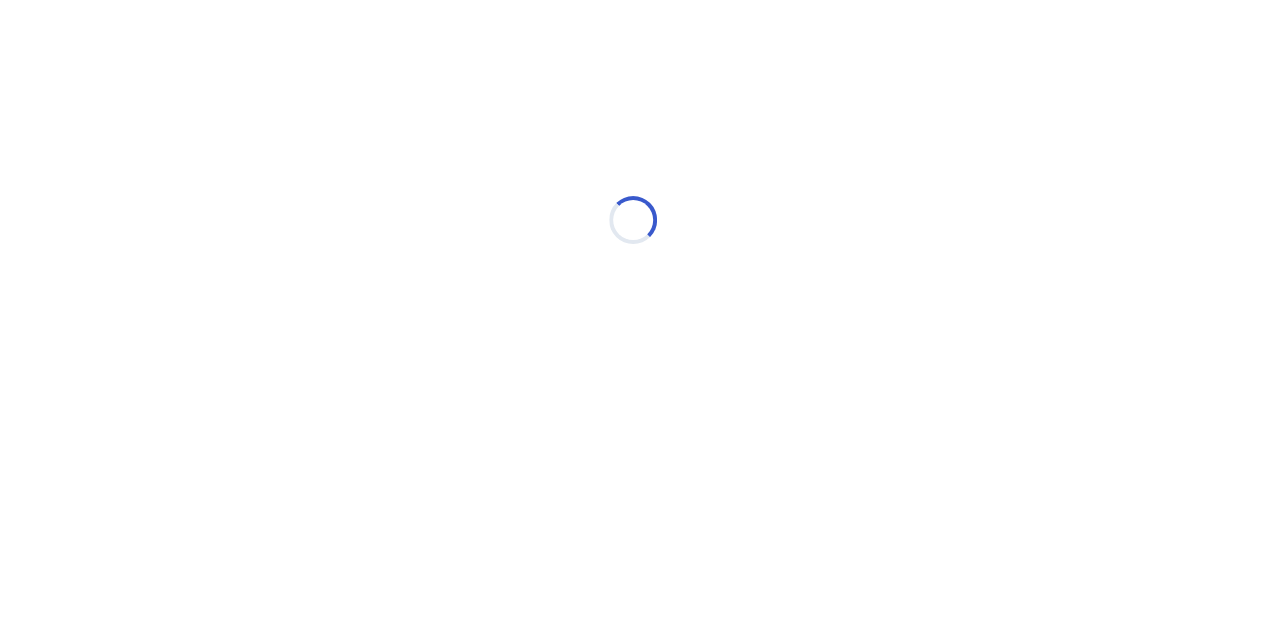 scroll, scrollTop: 0, scrollLeft: 0, axis: both 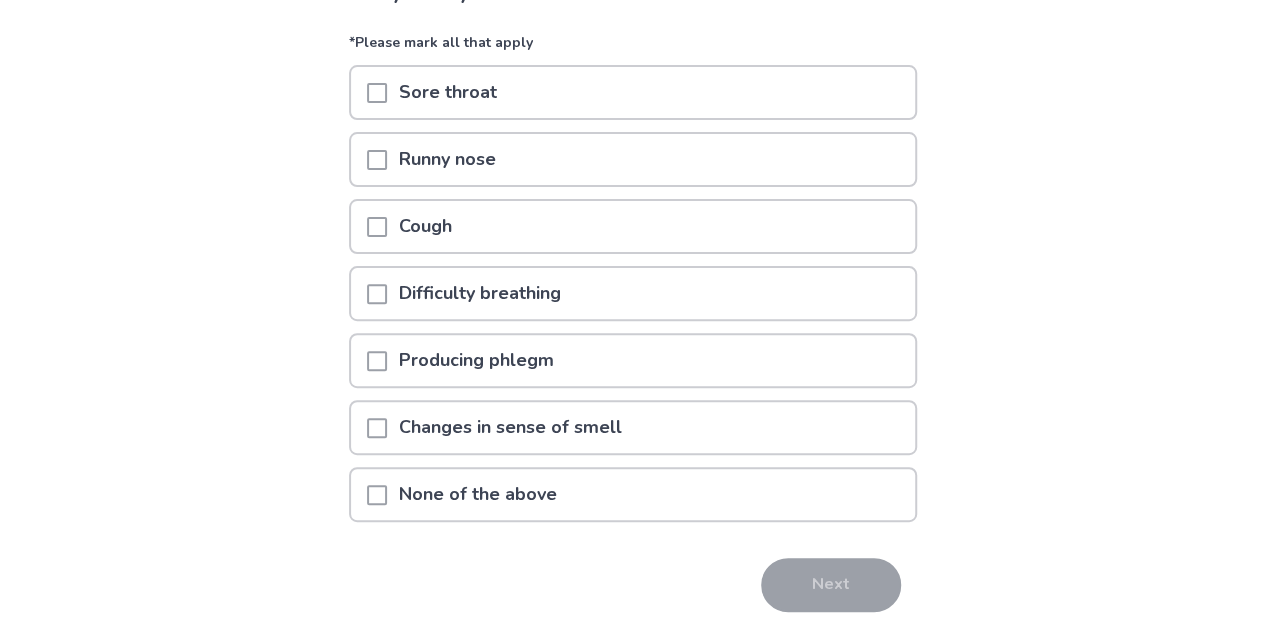click at bounding box center (377, 495) 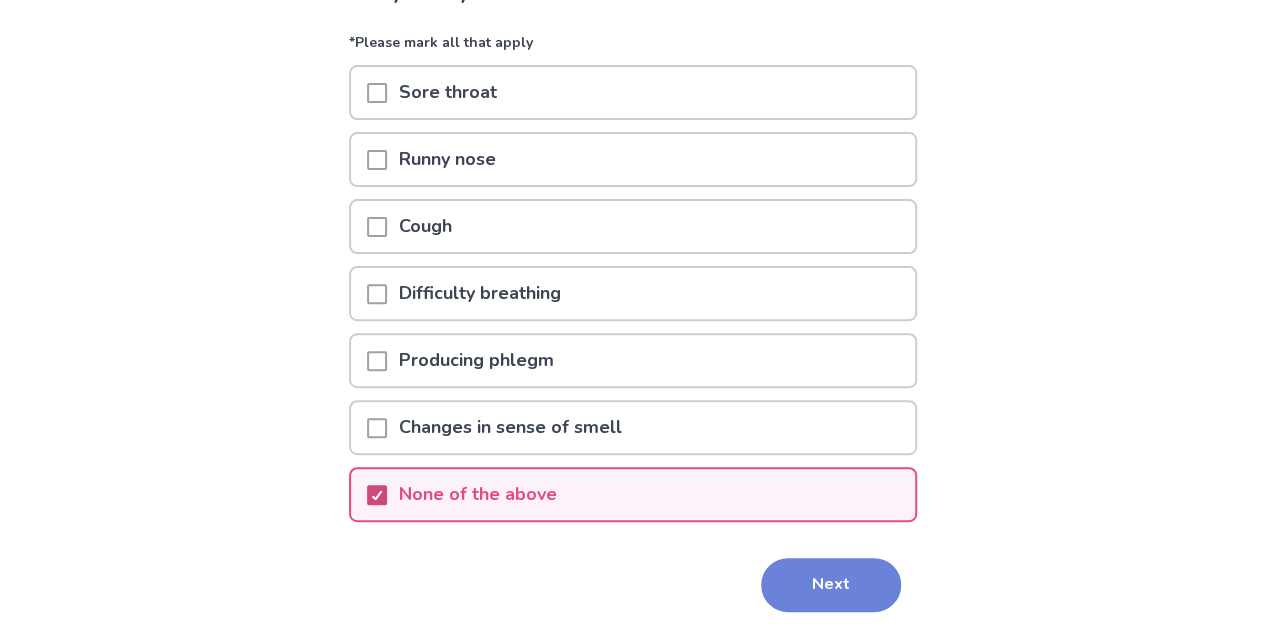 click on "Next" at bounding box center (831, 585) 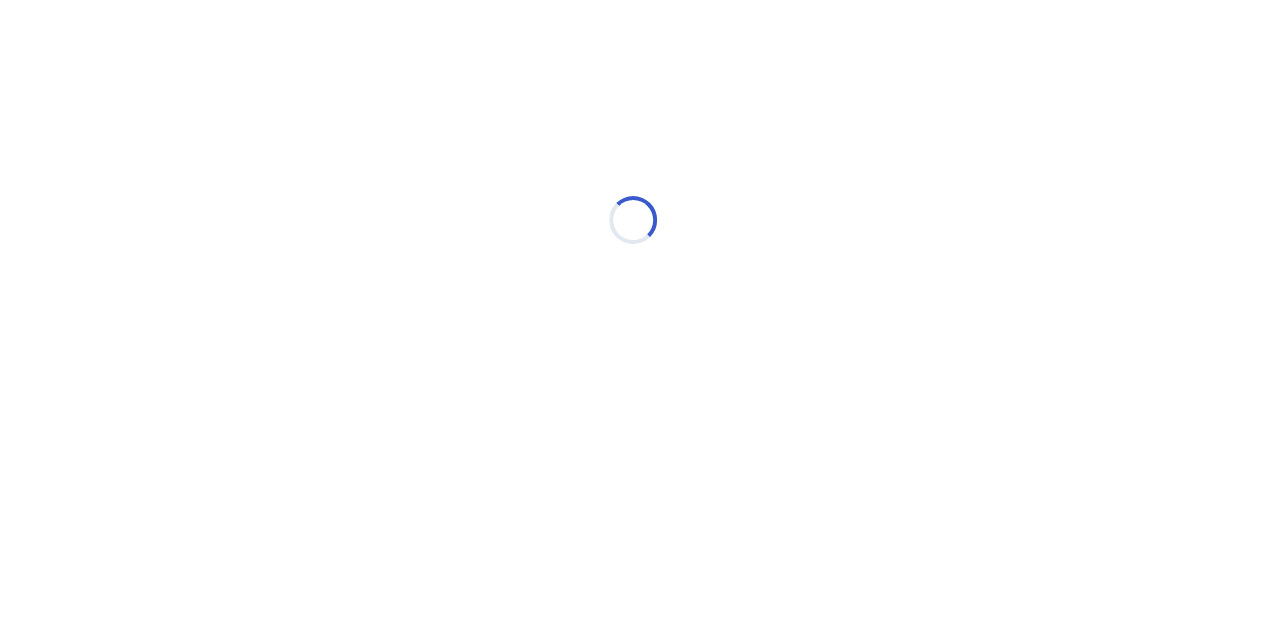scroll, scrollTop: 0, scrollLeft: 0, axis: both 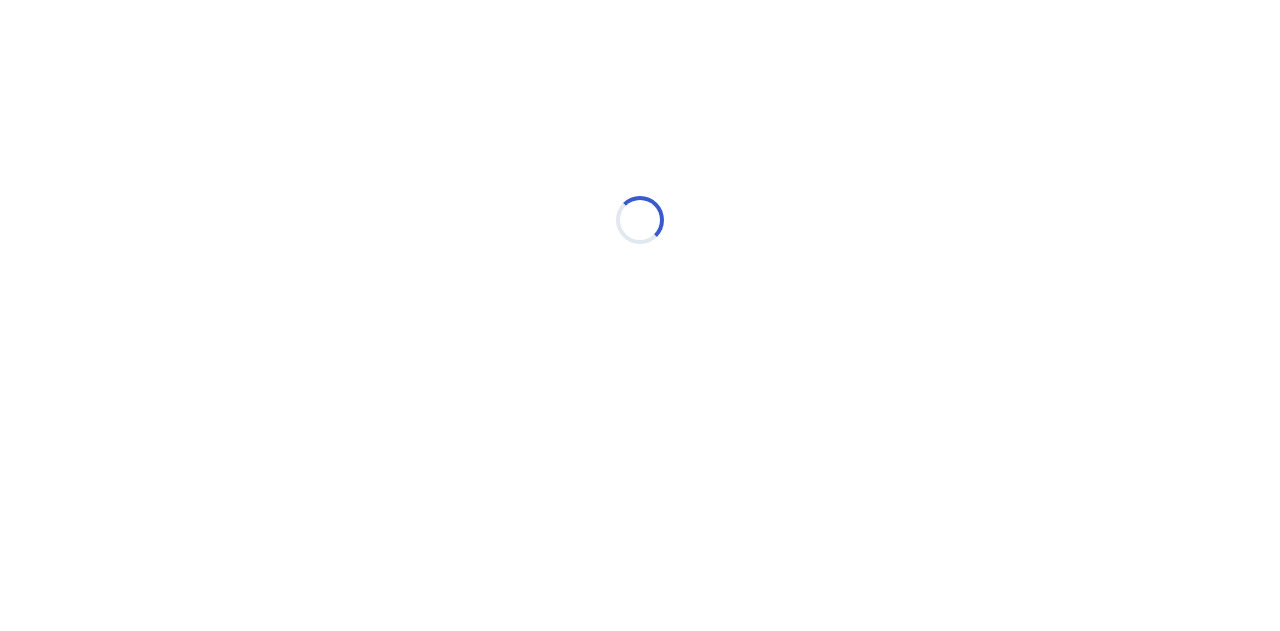 select on "*" 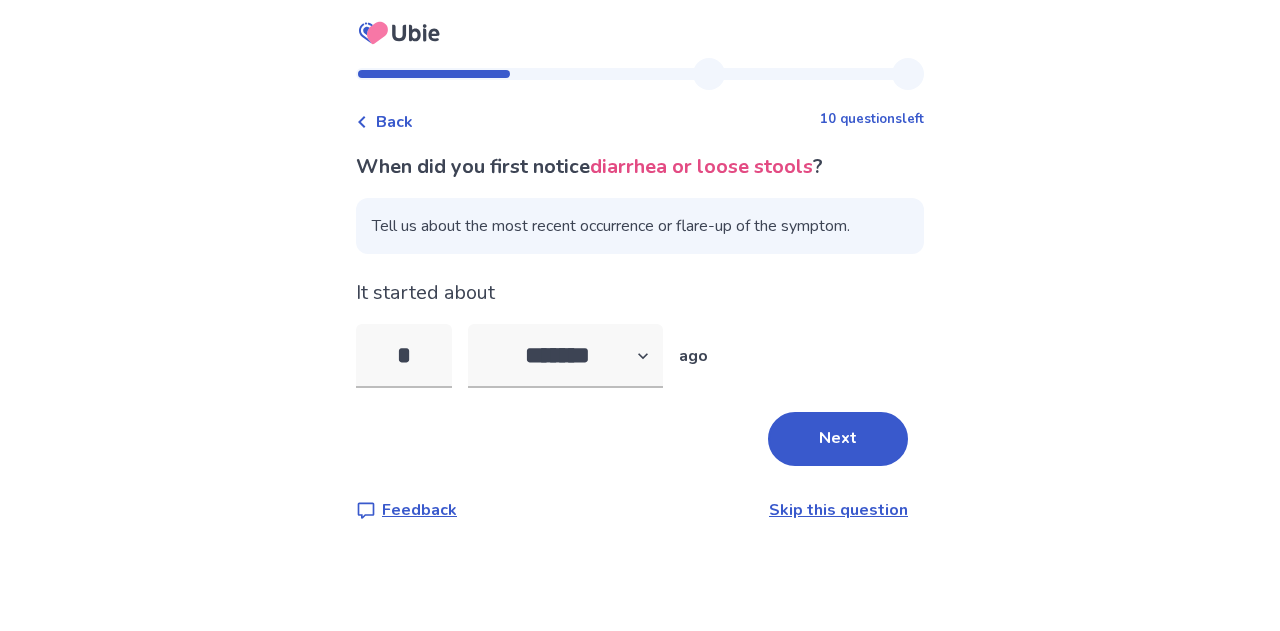 type on "**" 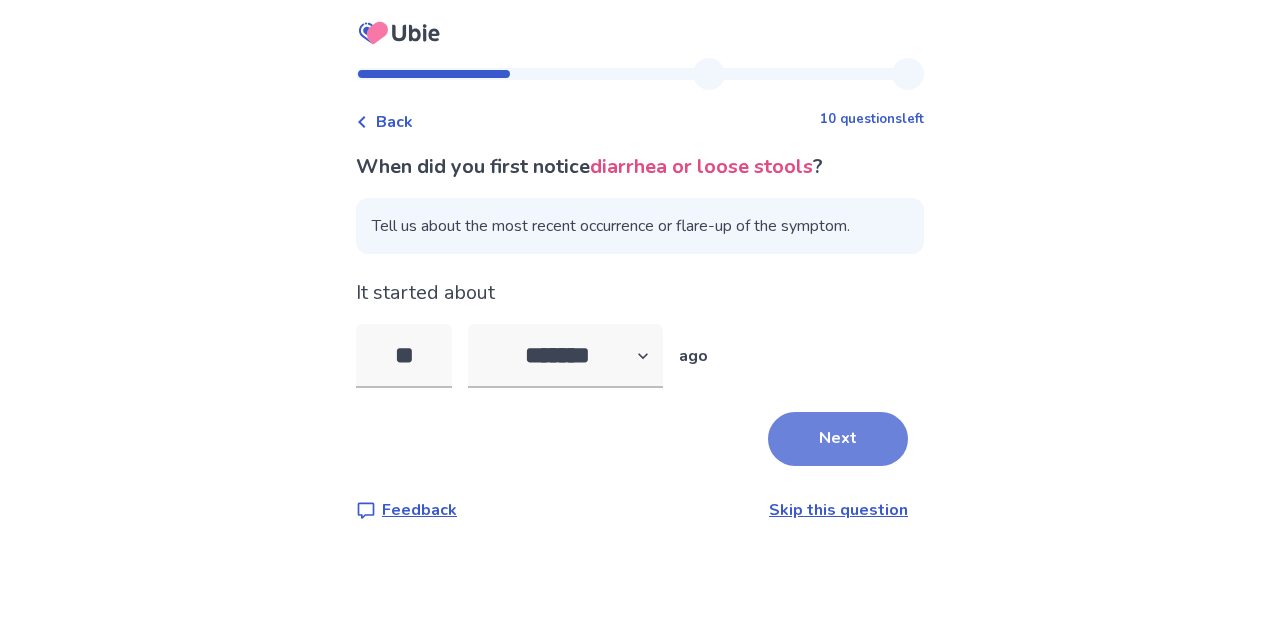 click on "Next" at bounding box center (838, 439) 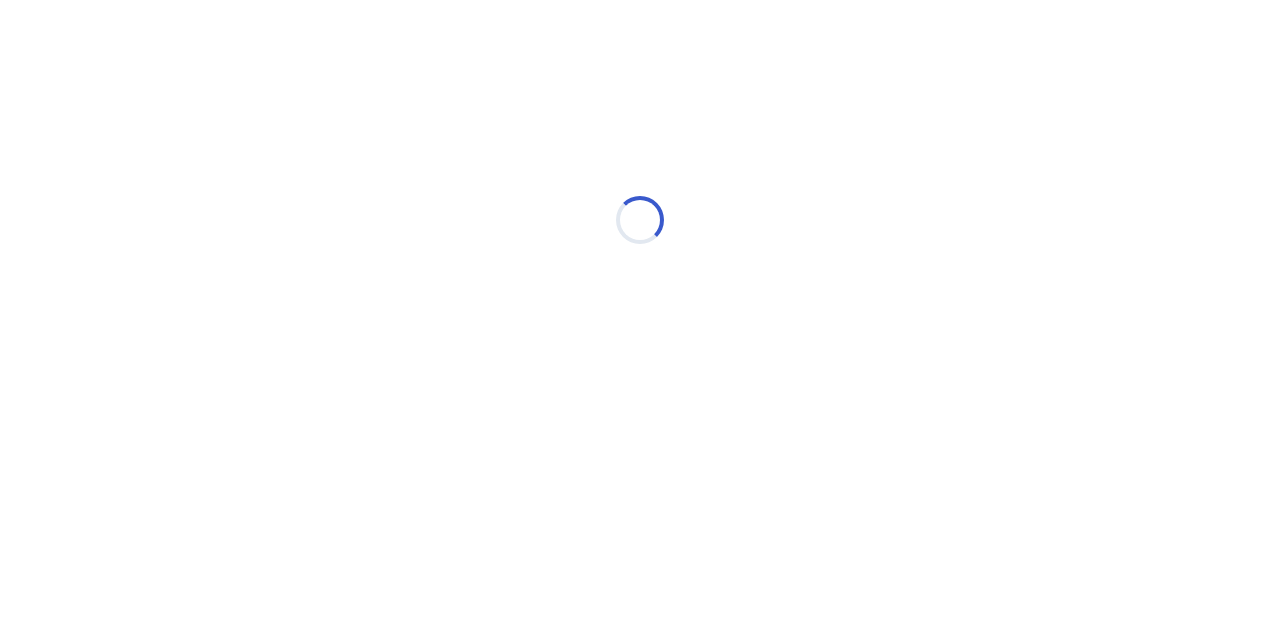 select on "*" 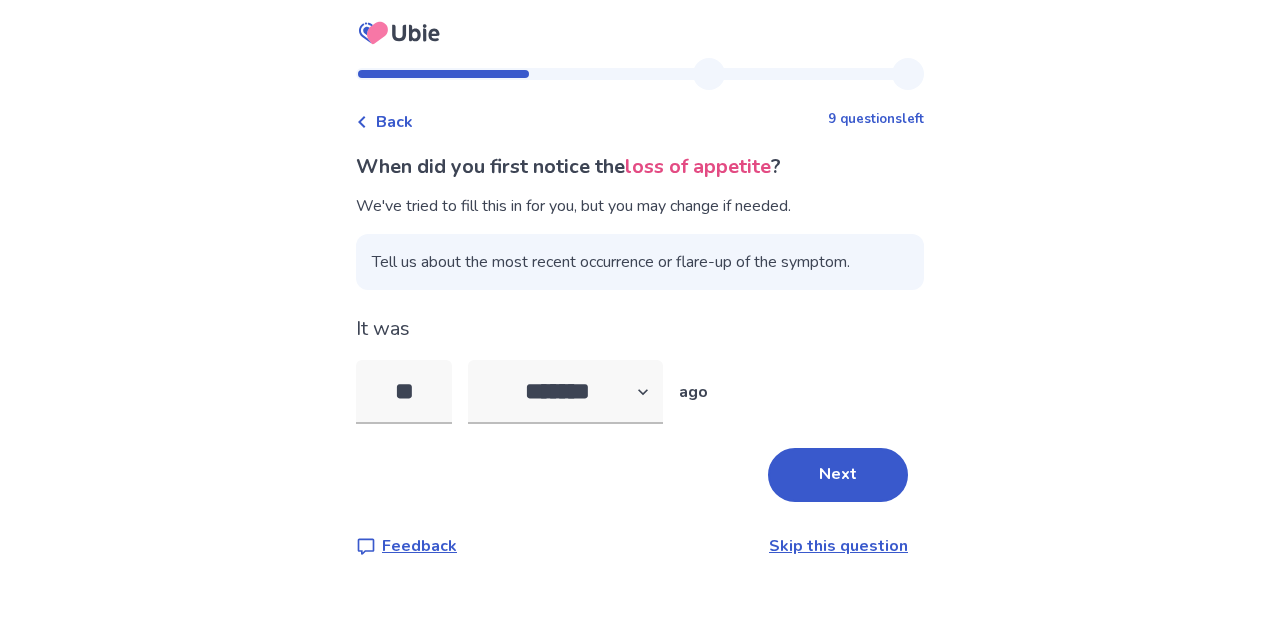 type on "*" 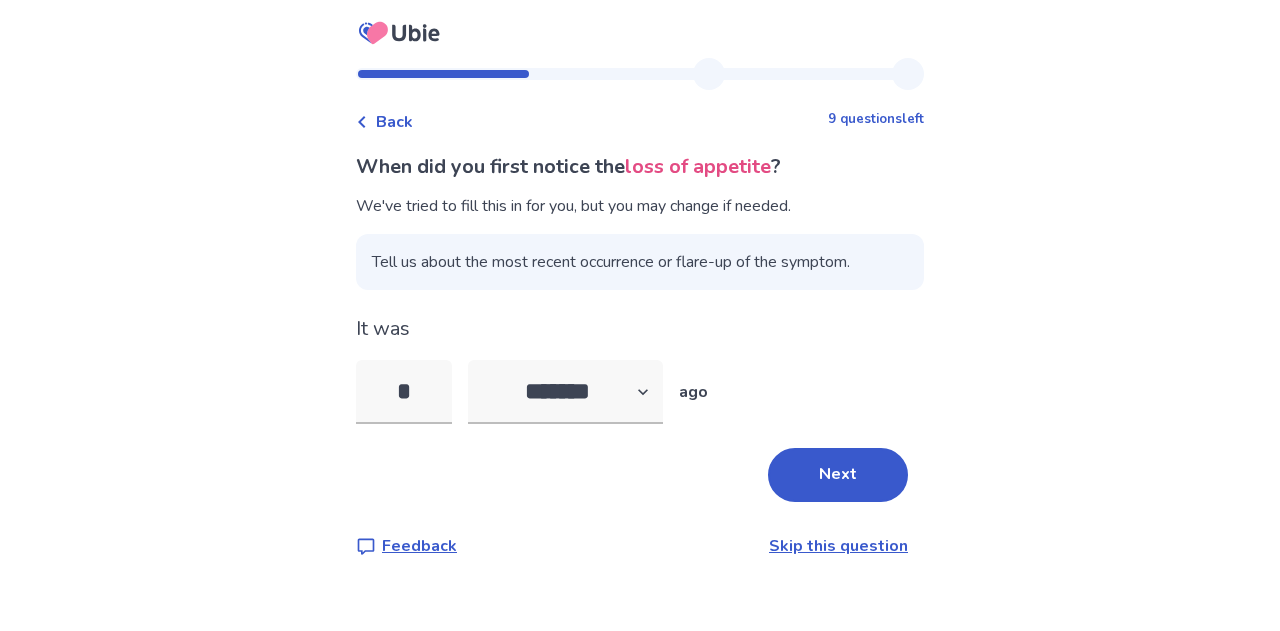 type on "**" 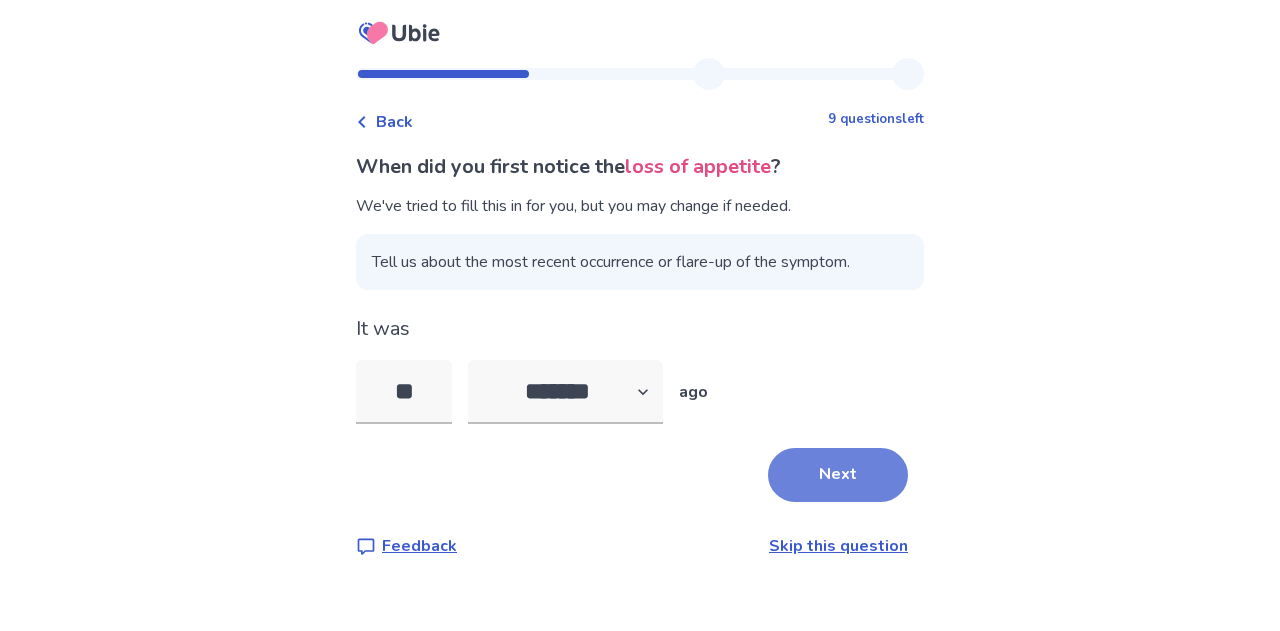 click on "Next" at bounding box center (838, 475) 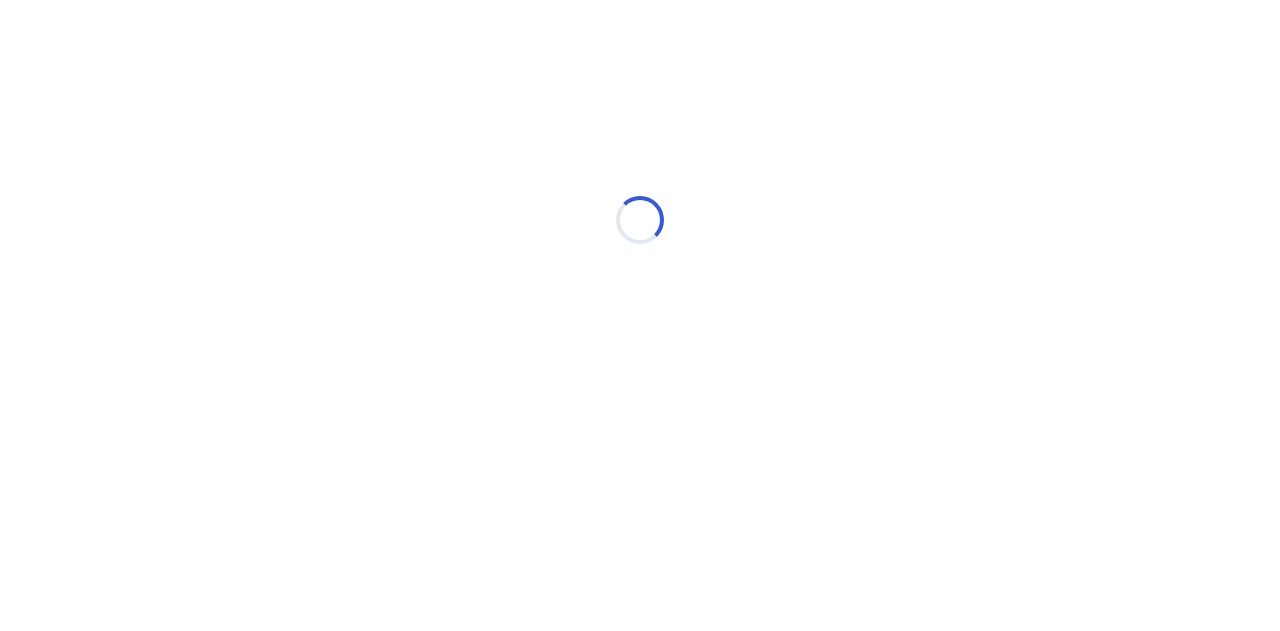 select on "*" 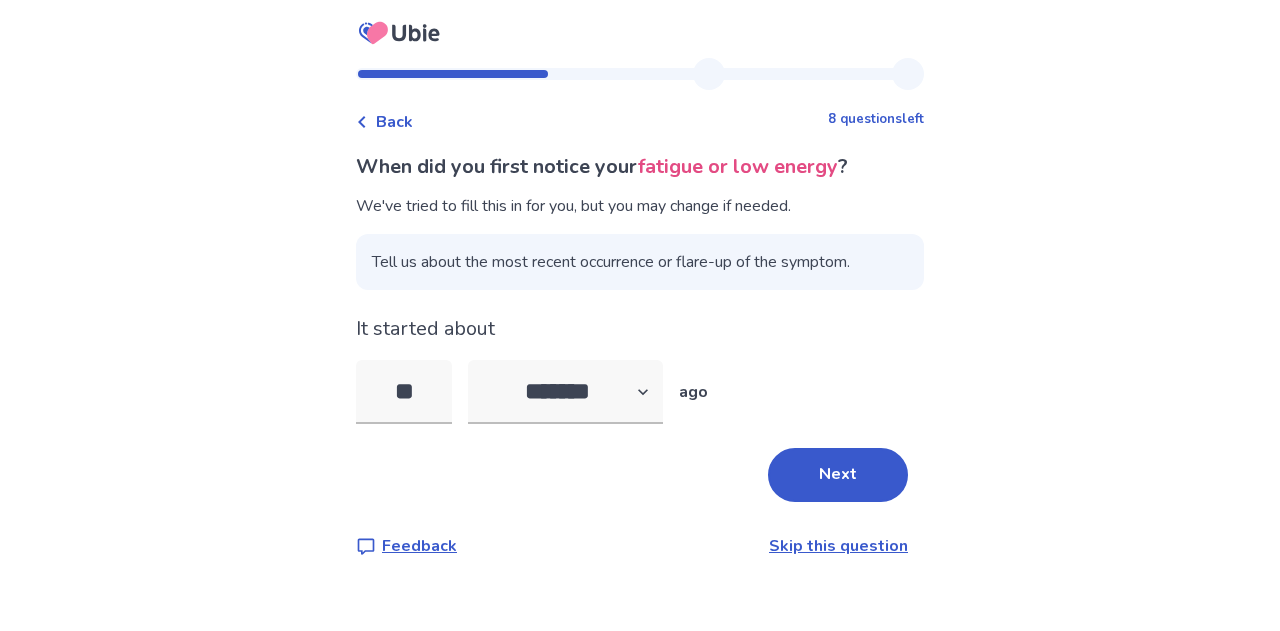 type on "*" 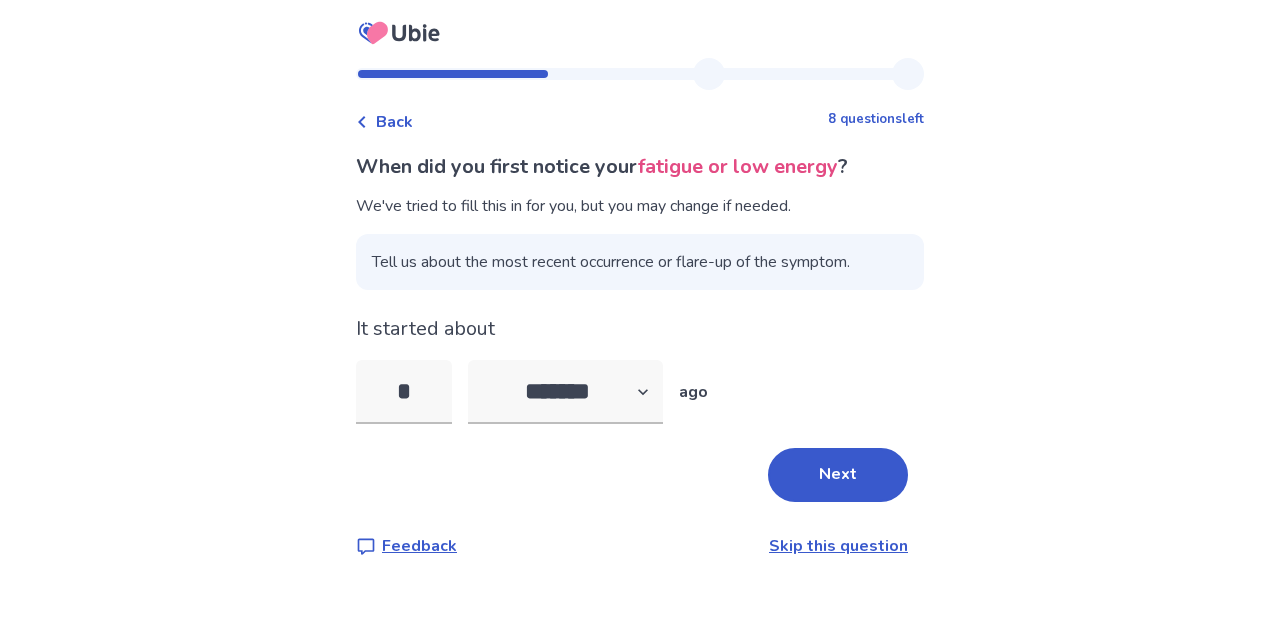 type on "**" 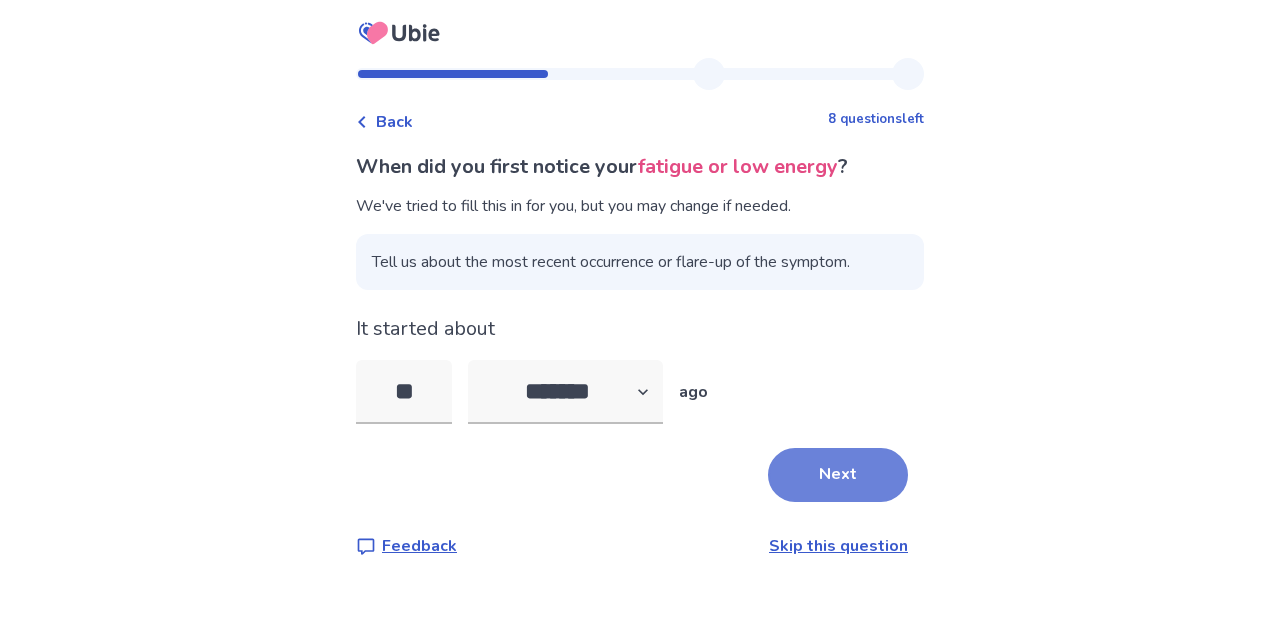click on "Next" at bounding box center [838, 475] 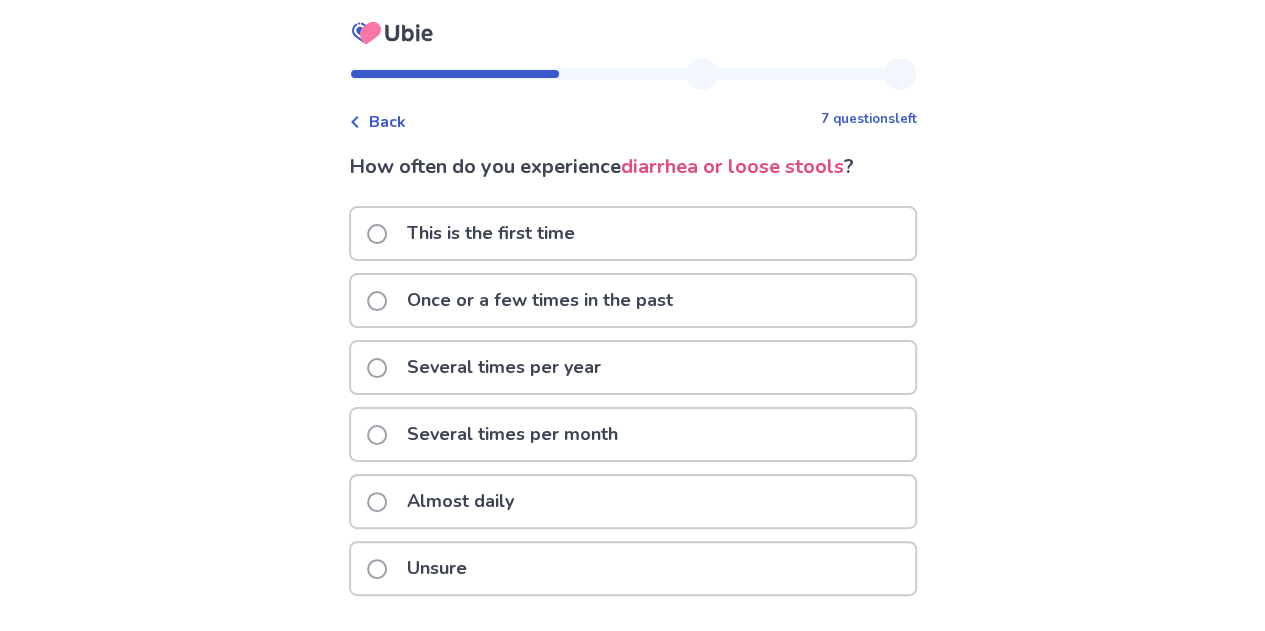 click at bounding box center [377, 234] 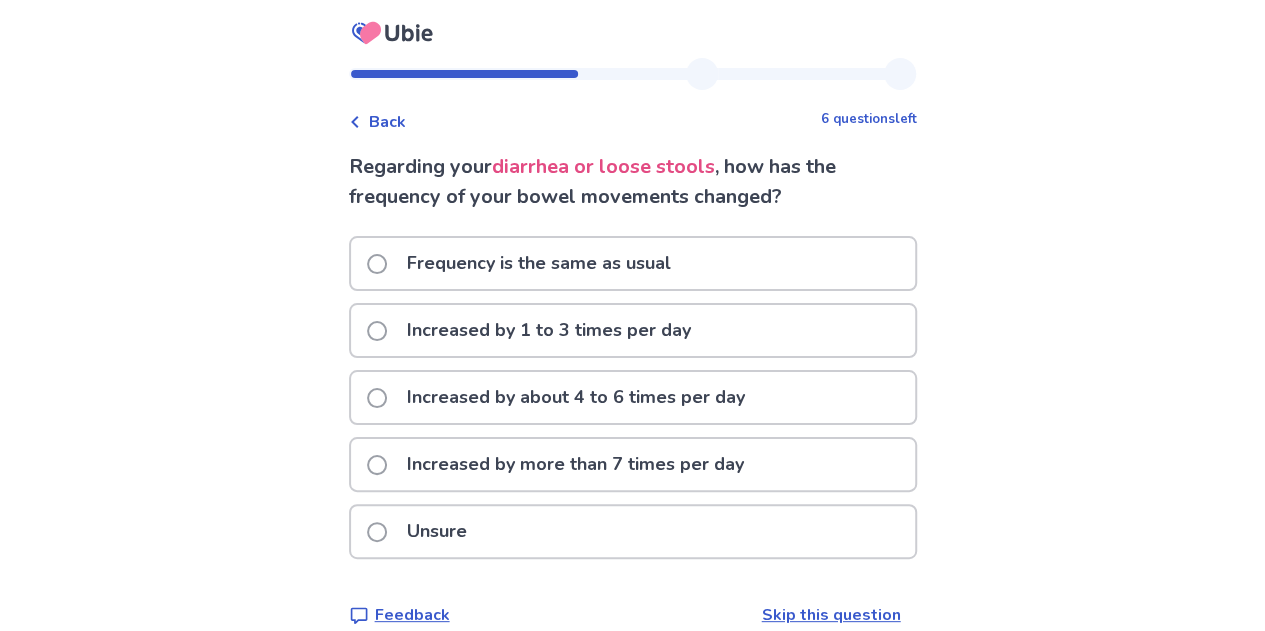 click at bounding box center (377, 465) 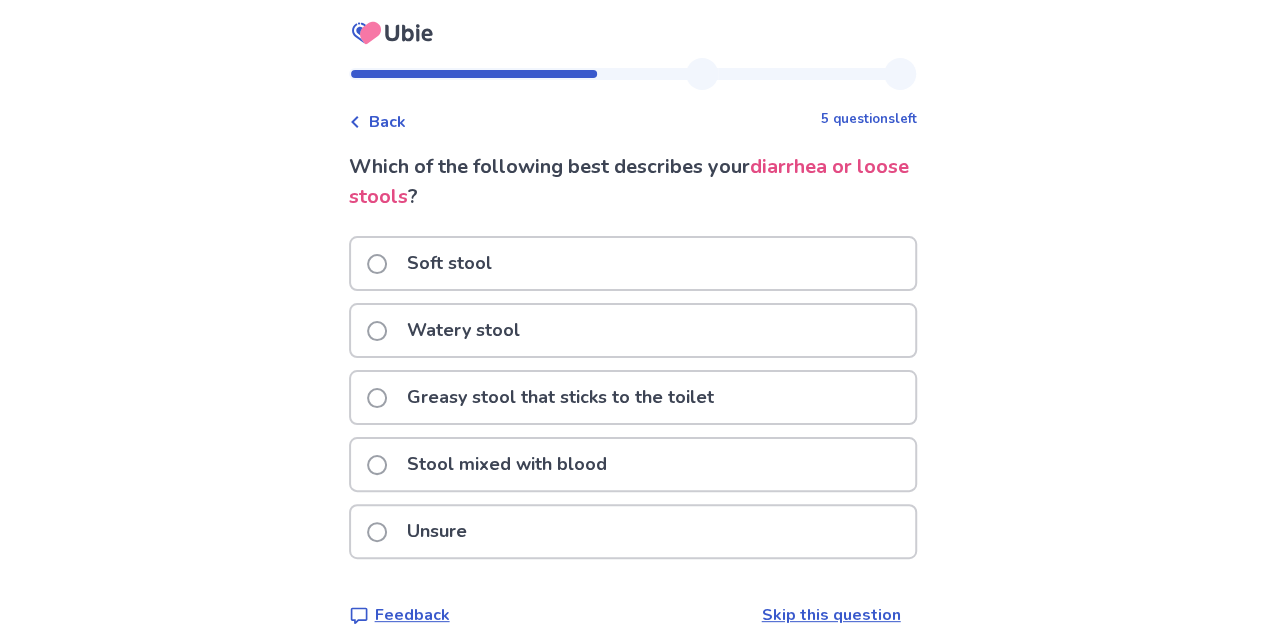 click at bounding box center (377, 331) 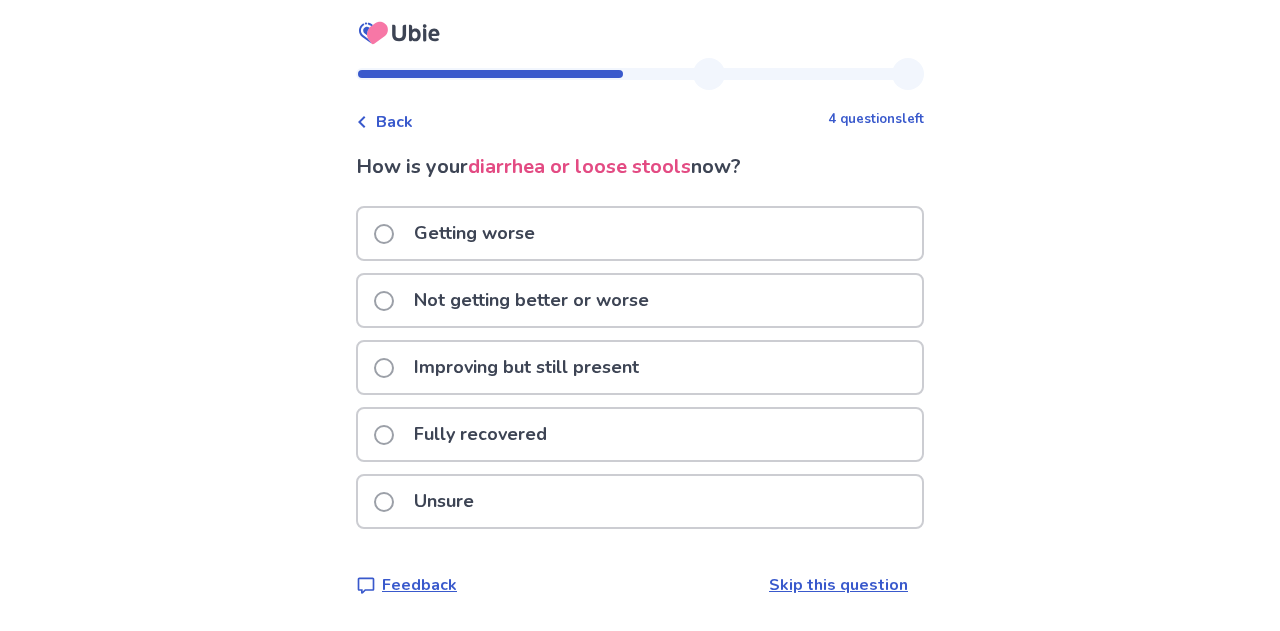 click at bounding box center [384, 301] 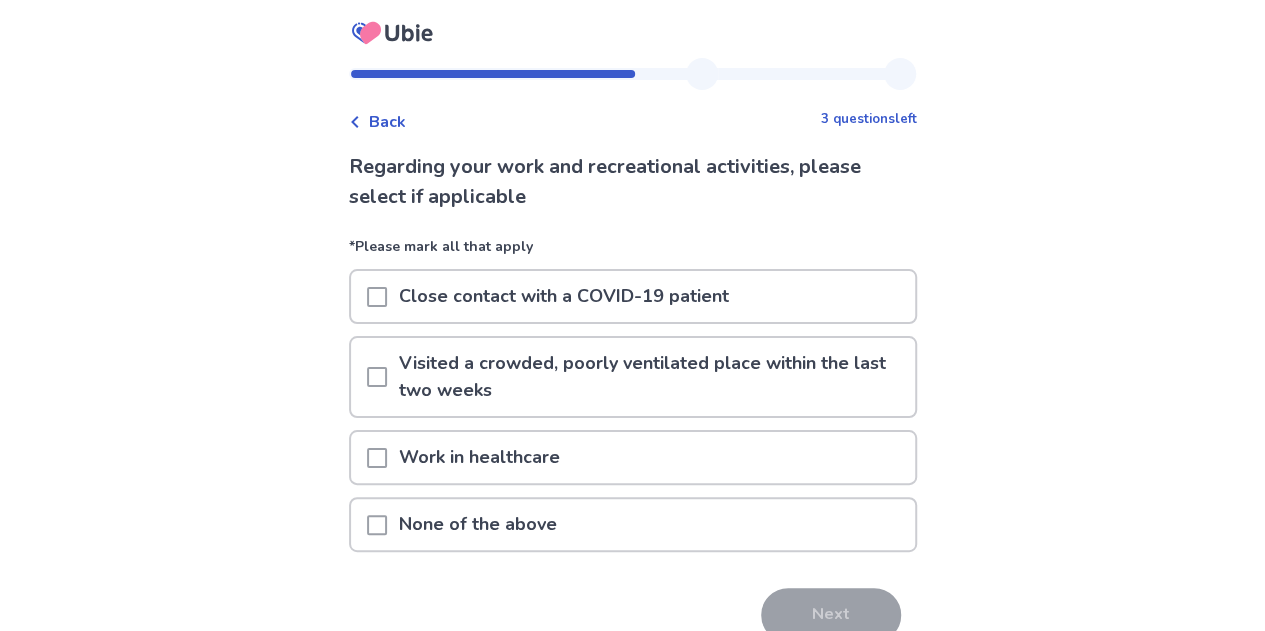click at bounding box center (377, 525) 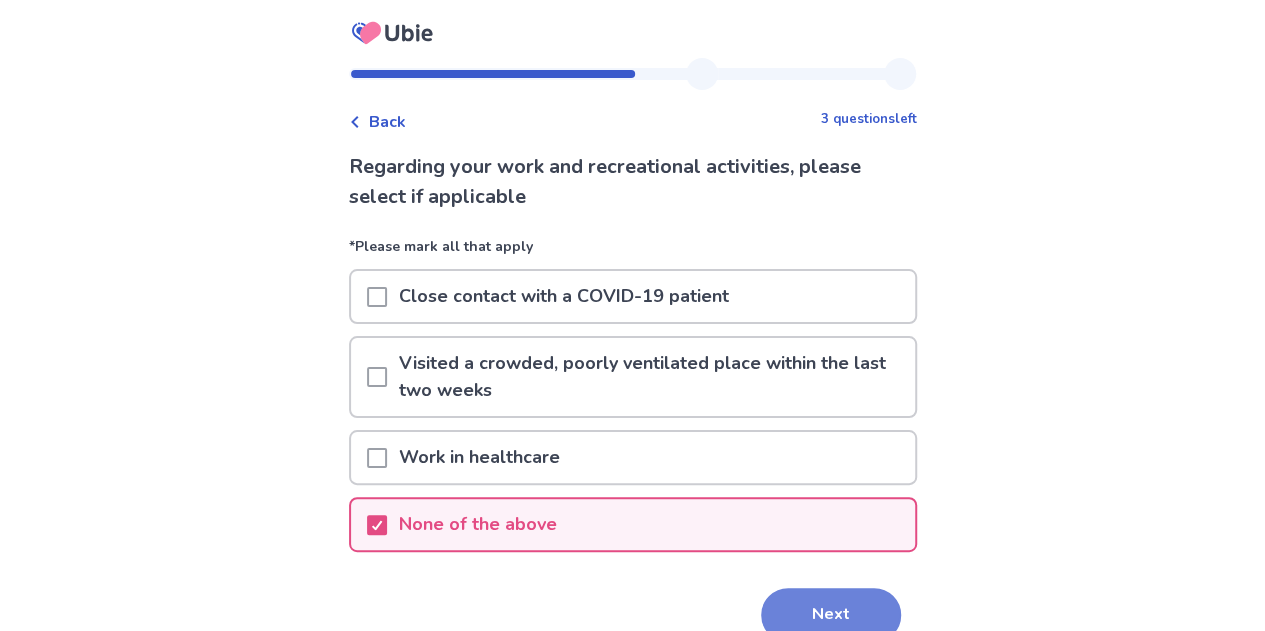 click on "Next" at bounding box center (831, 615) 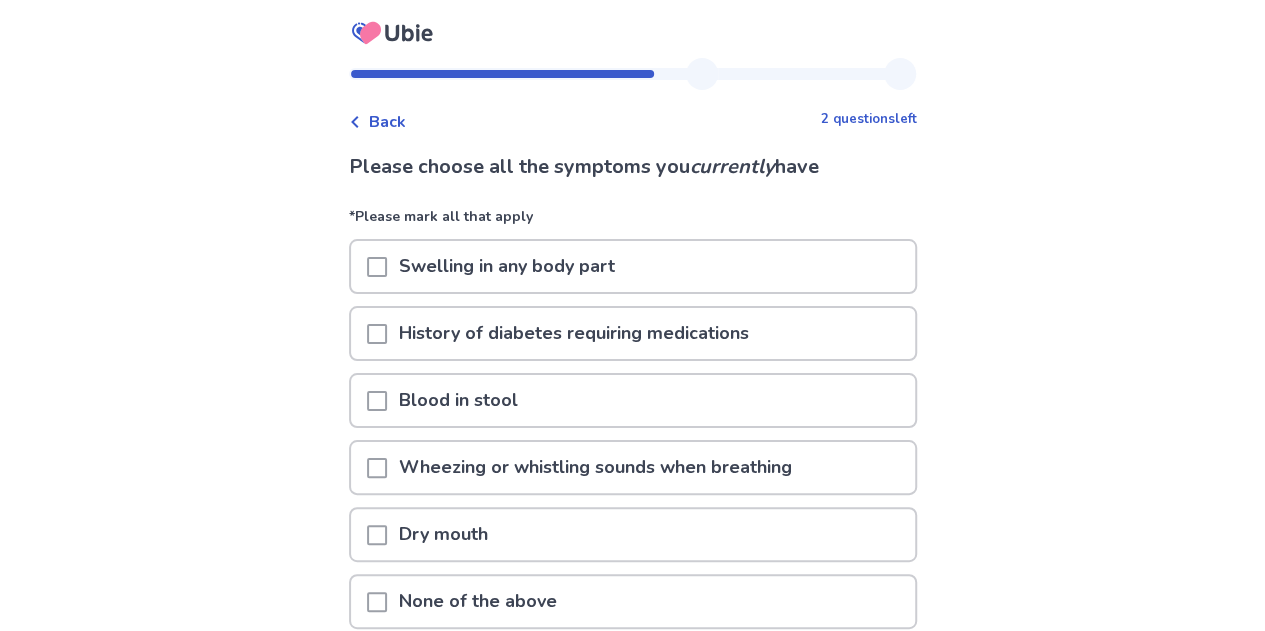 click at bounding box center (377, 334) 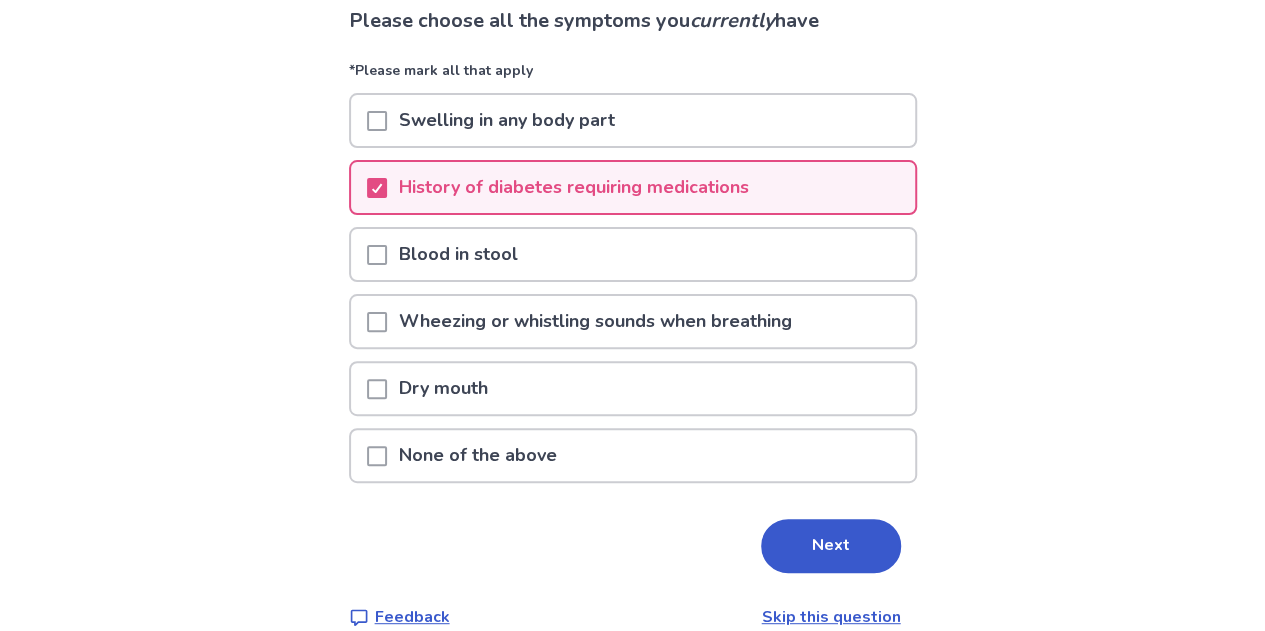 scroll, scrollTop: 126, scrollLeft: 0, axis: vertical 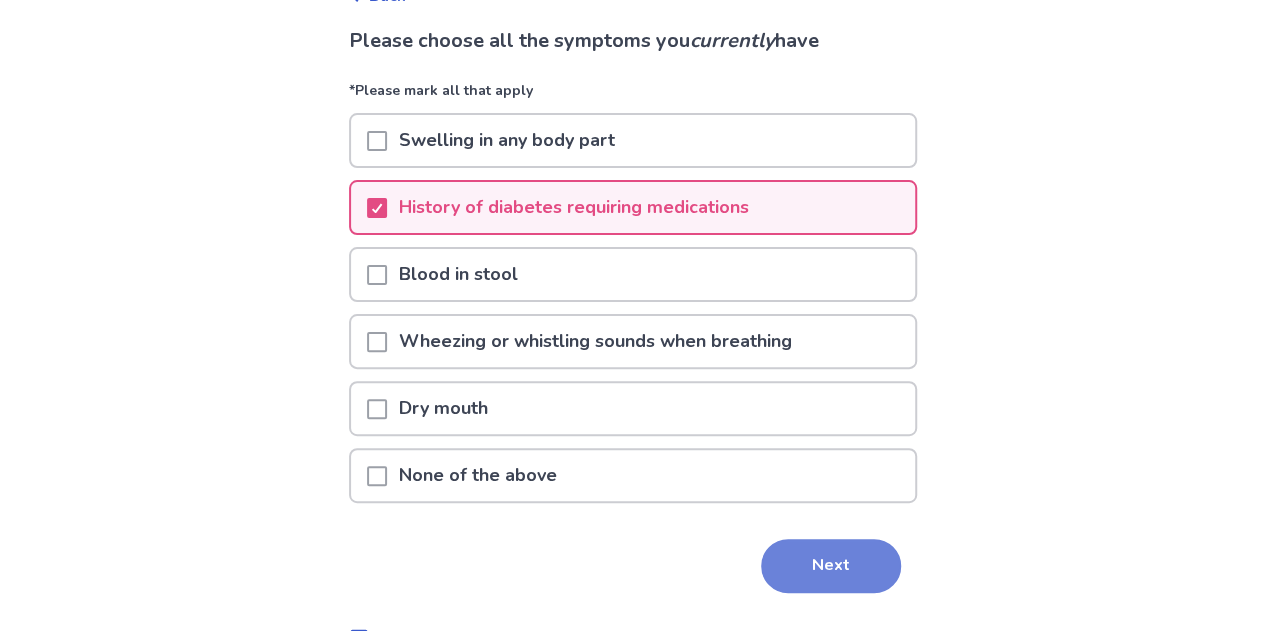 click on "Next" at bounding box center [831, 566] 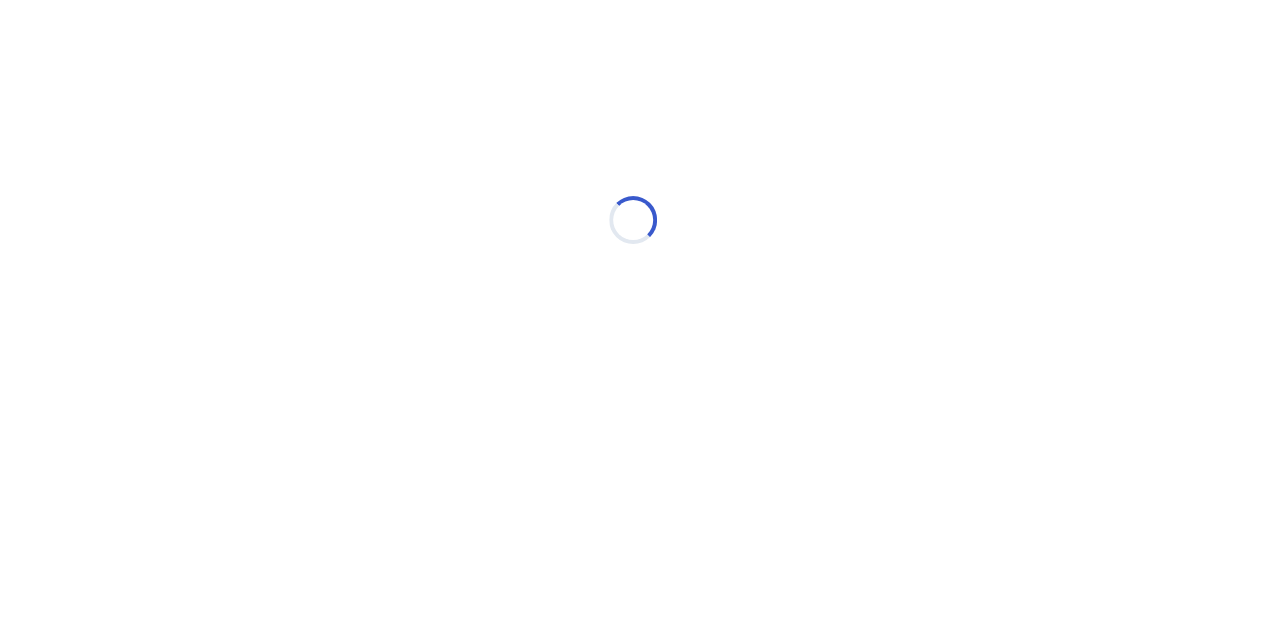 scroll, scrollTop: 0, scrollLeft: 0, axis: both 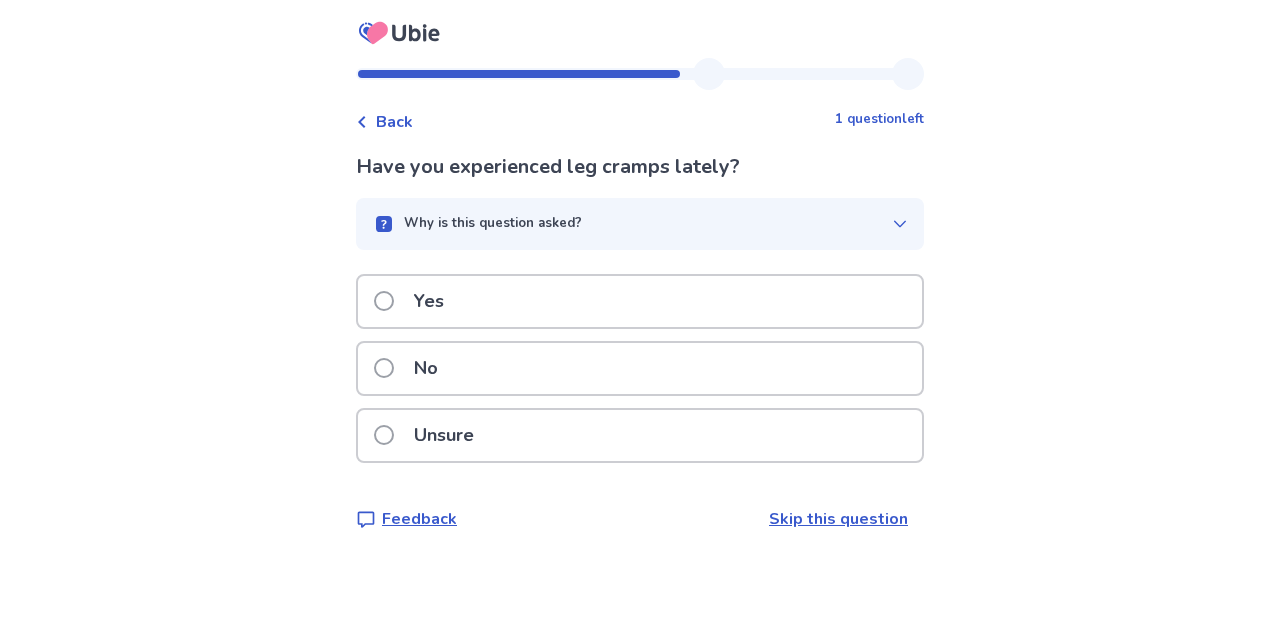 click at bounding box center (384, 368) 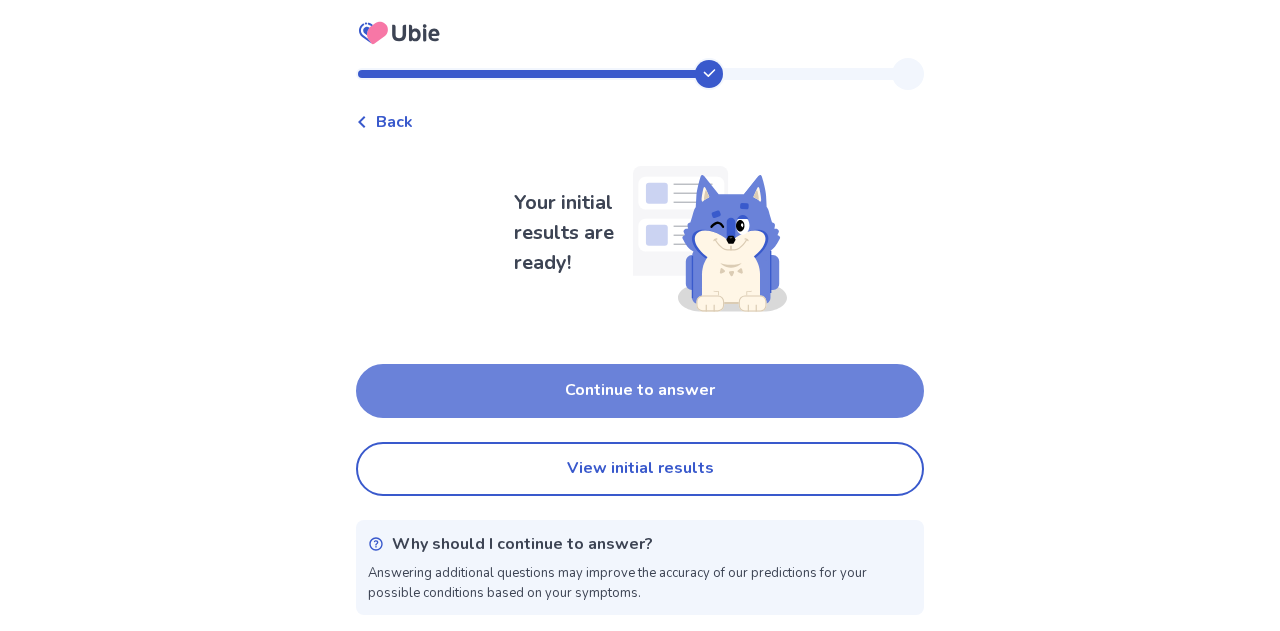 click on "Continue to answer" at bounding box center (640, 391) 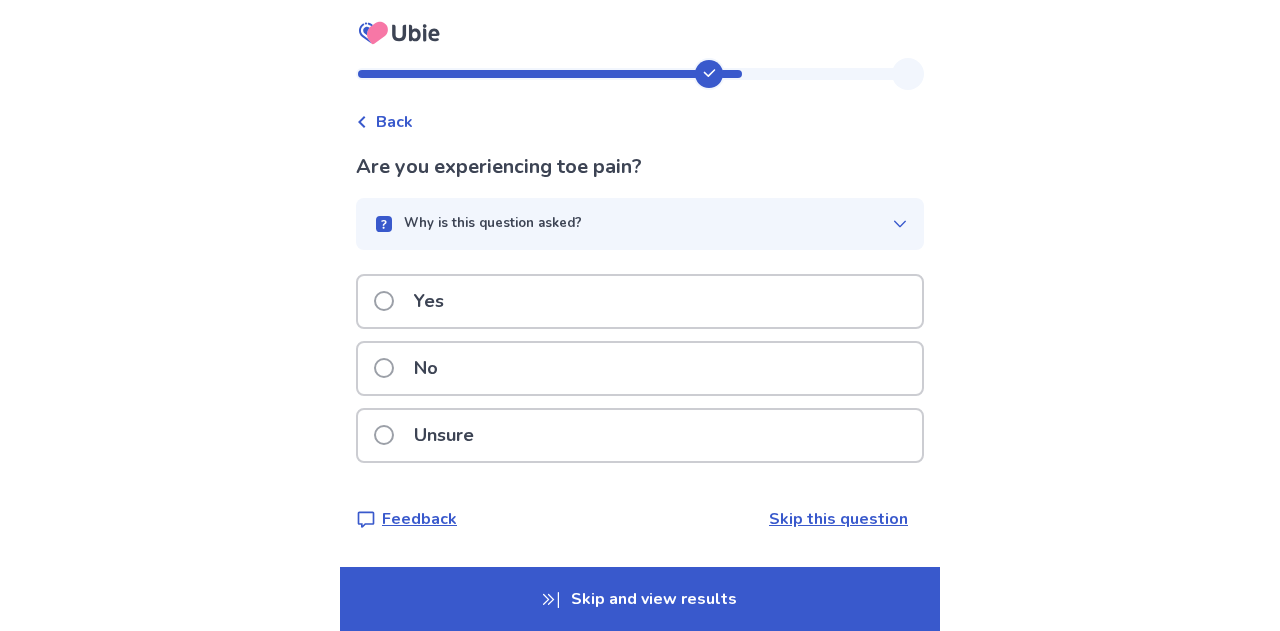 click at bounding box center (384, 368) 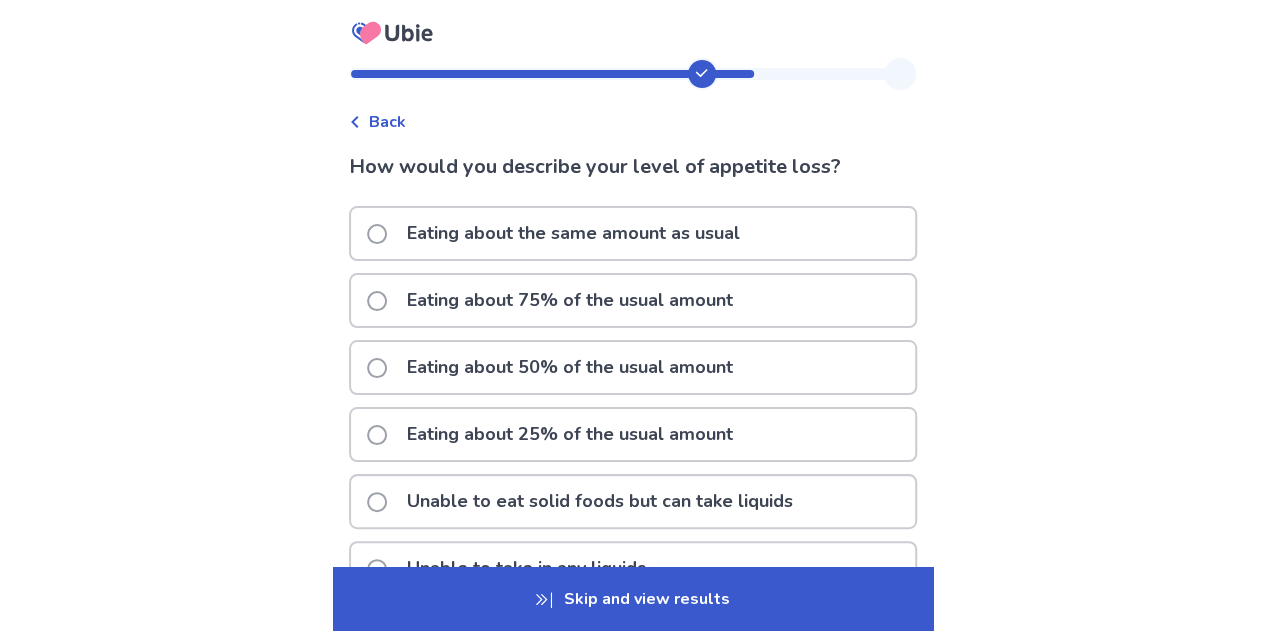 click at bounding box center (377, 301) 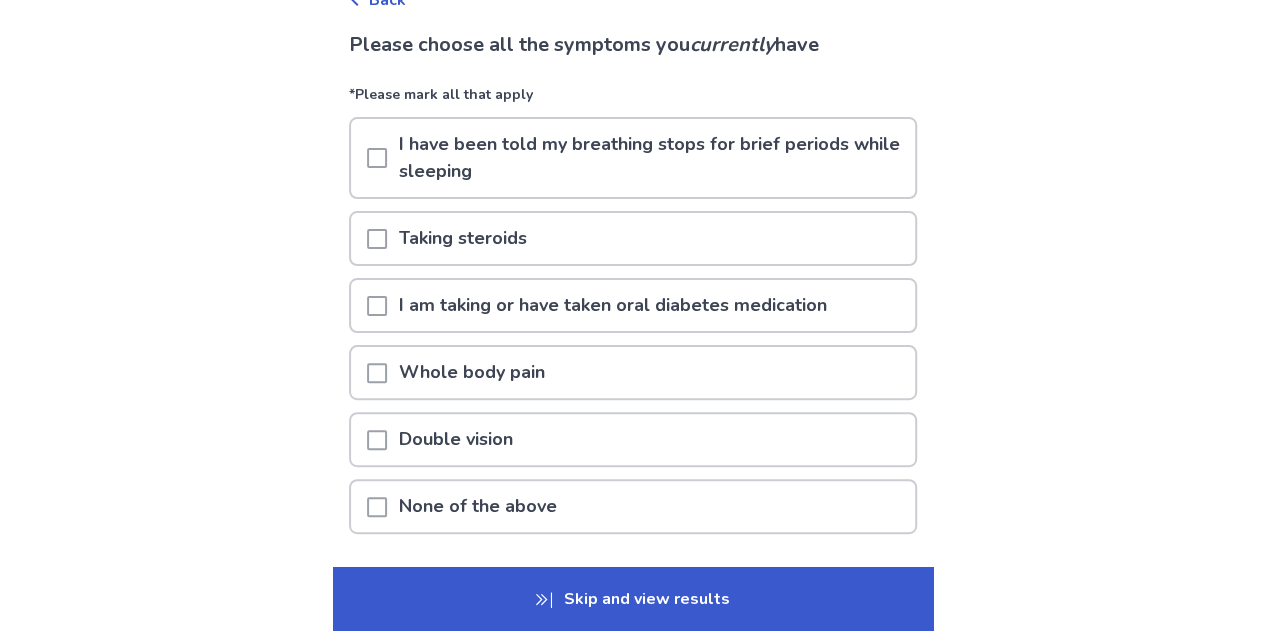 scroll, scrollTop: 122, scrollLeft: 0, axis: vertical 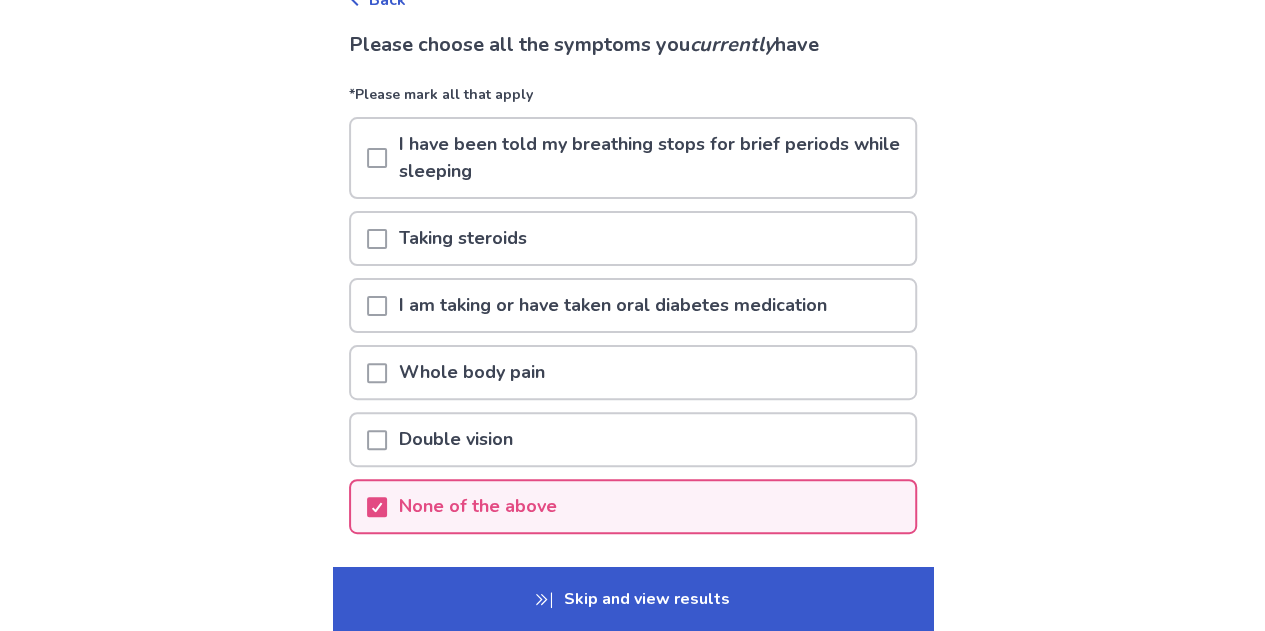 click on "Skip and view results" at bounding box center (633, 599) 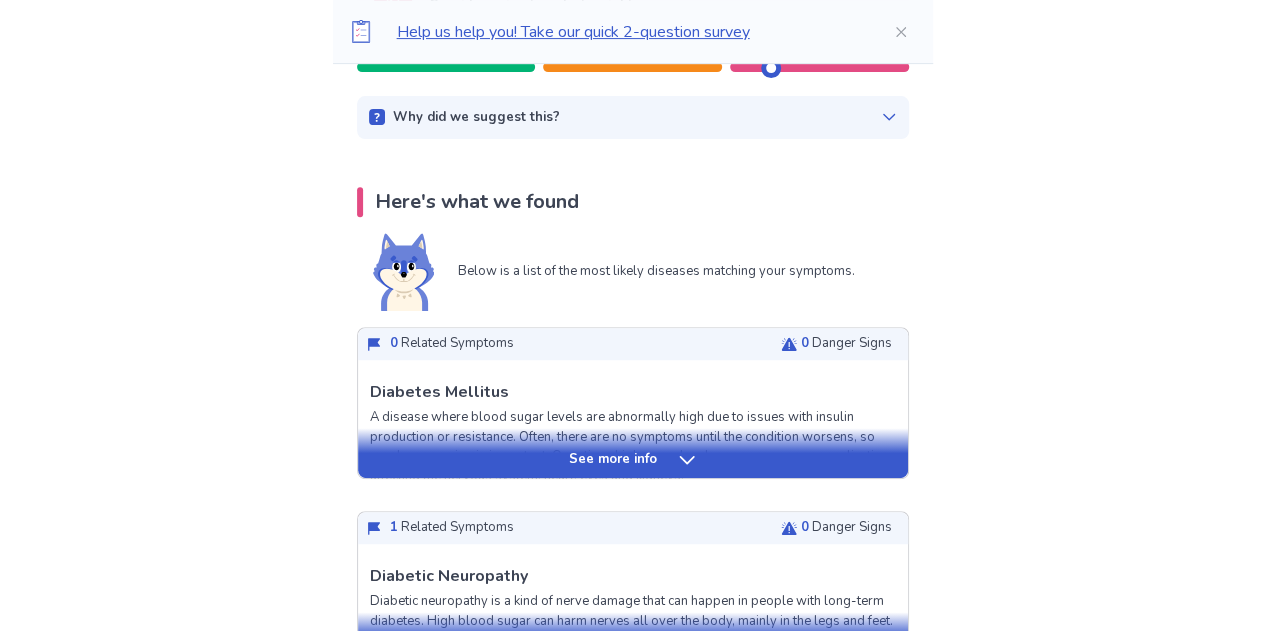 scroll, scrollTop: 309, scrollLeft: 0, axis: vertical 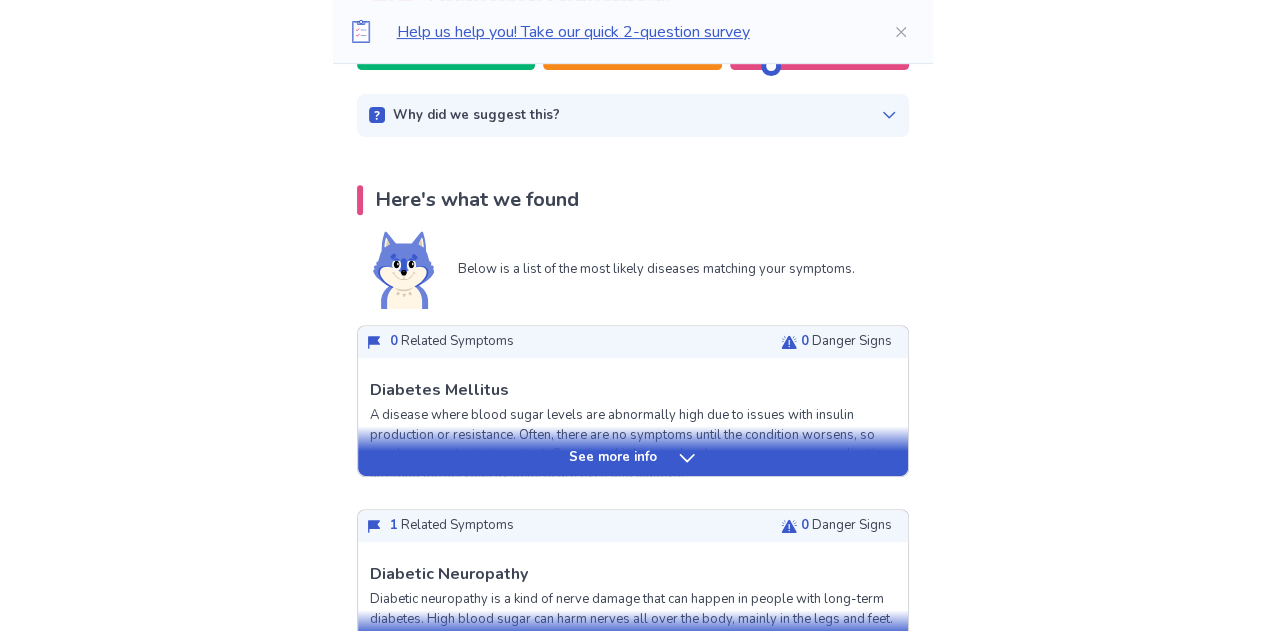 click on "See more info" at bounding box center [613, 458] 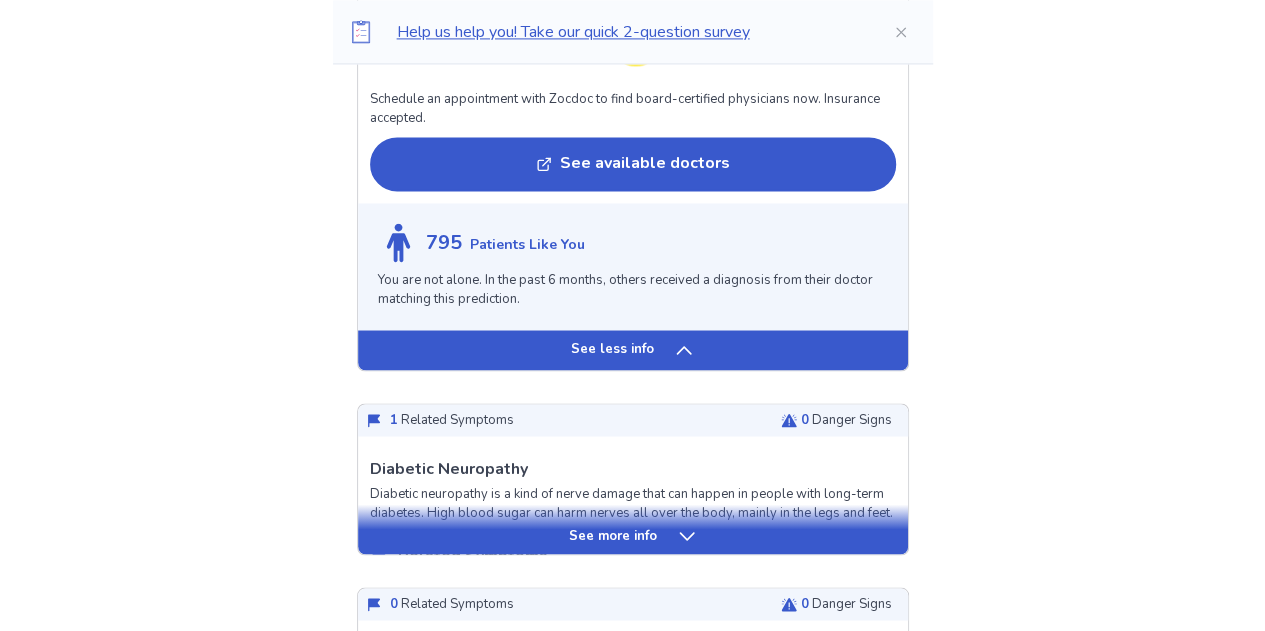 scroll, scrollTop: 1521, scrollLeft: 0, axis: vertical 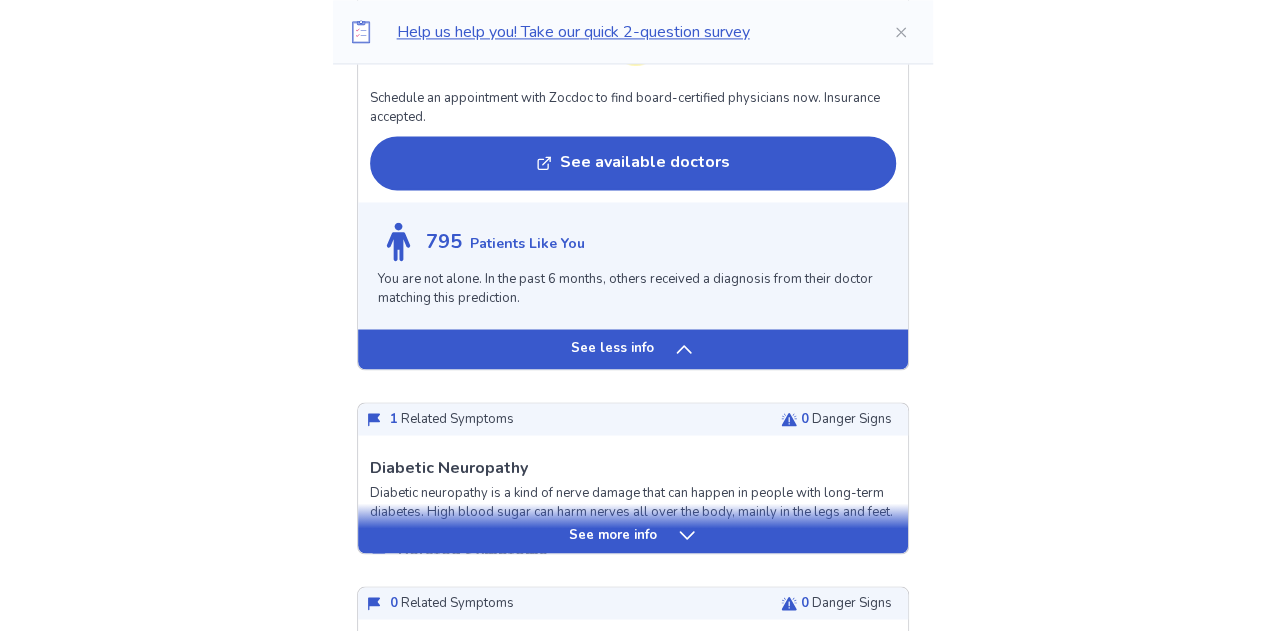 click 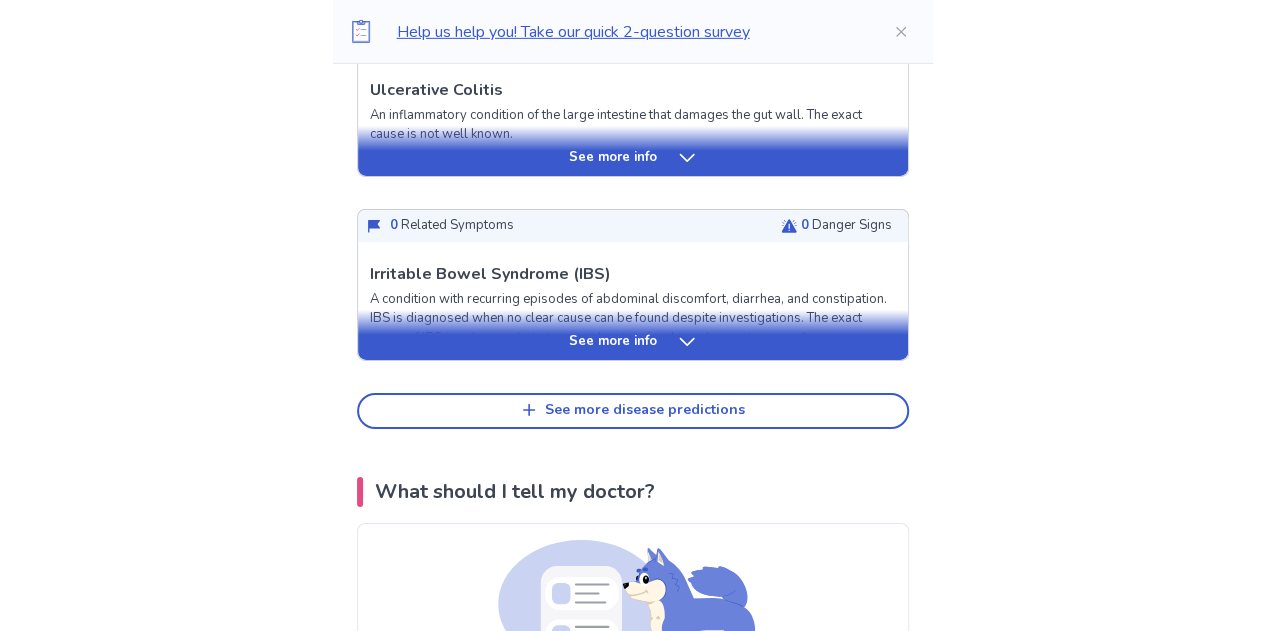 scroll, scrollTop: 3189, scrollLeft: 0, axis: vertical 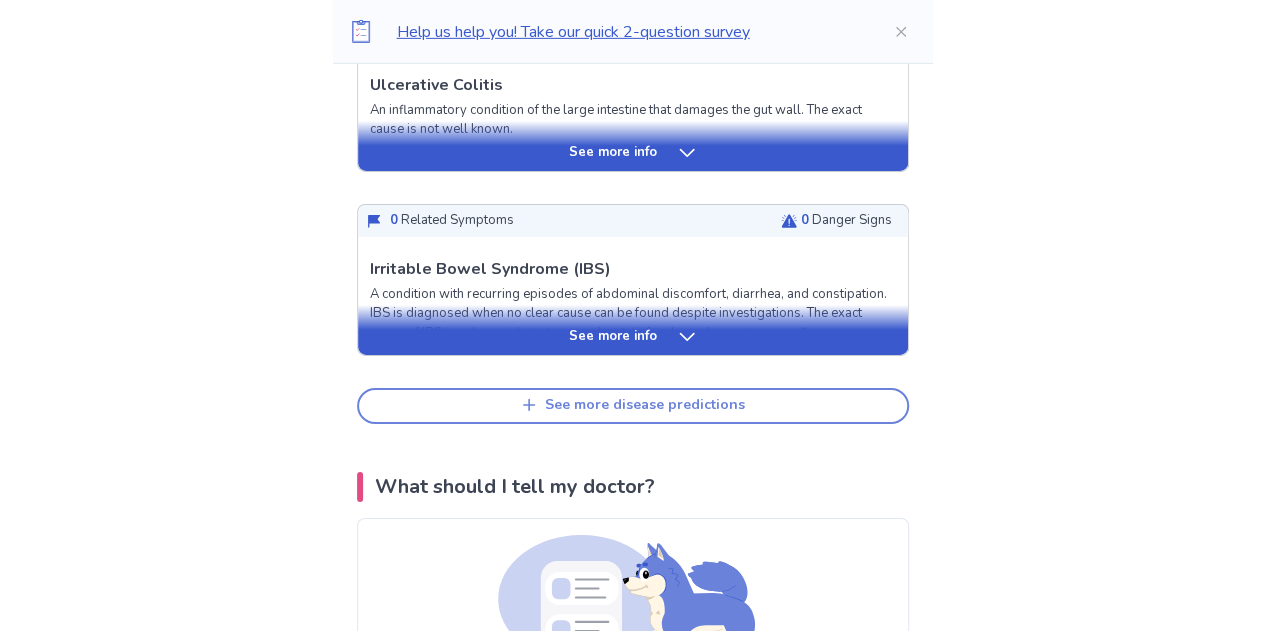 click on "See more disease predictions" at bounding box center [645, 405] 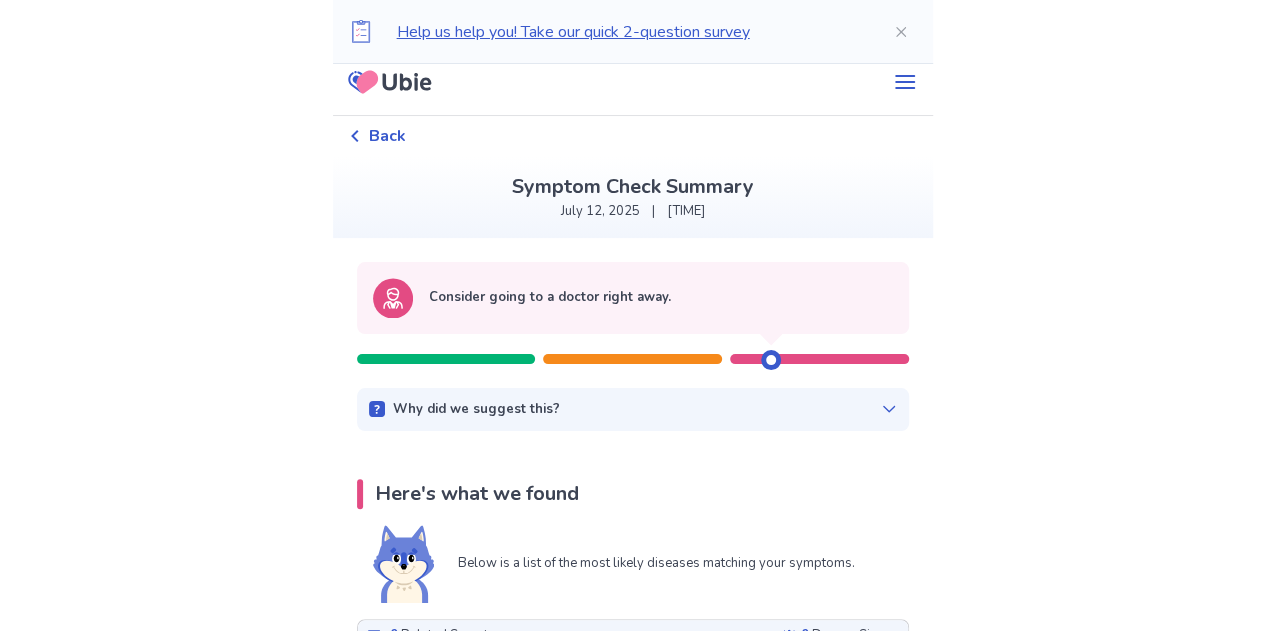 scroll, scrollTop: 0, scrollLeft: 0, axis: both 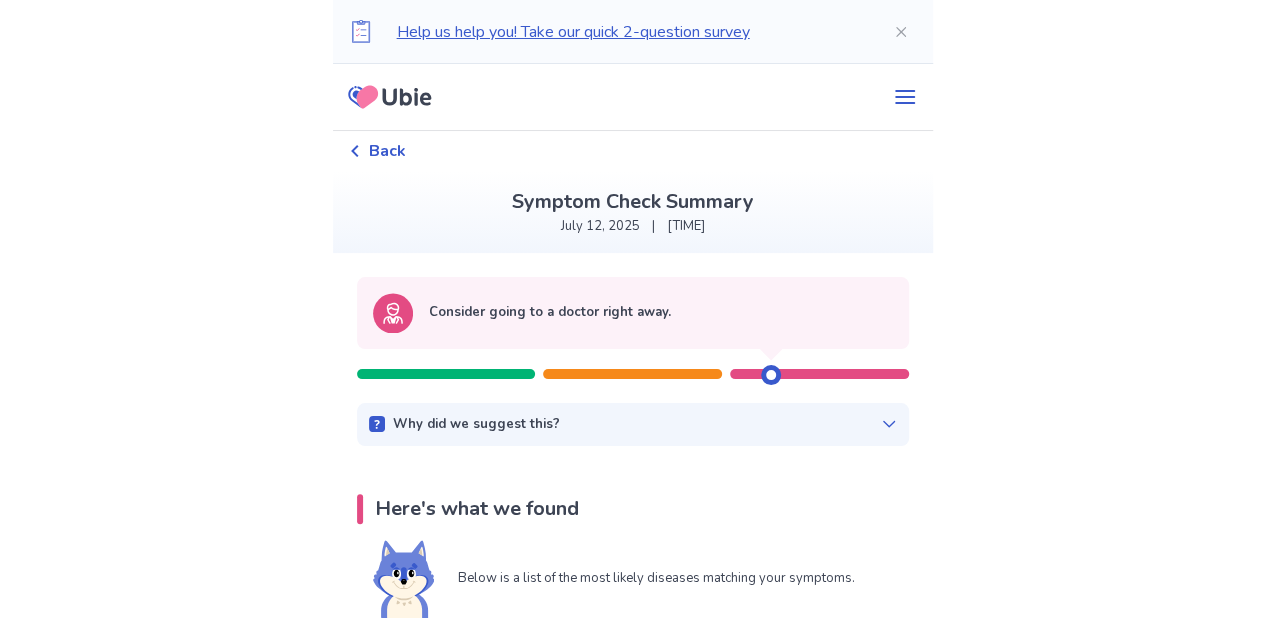 click 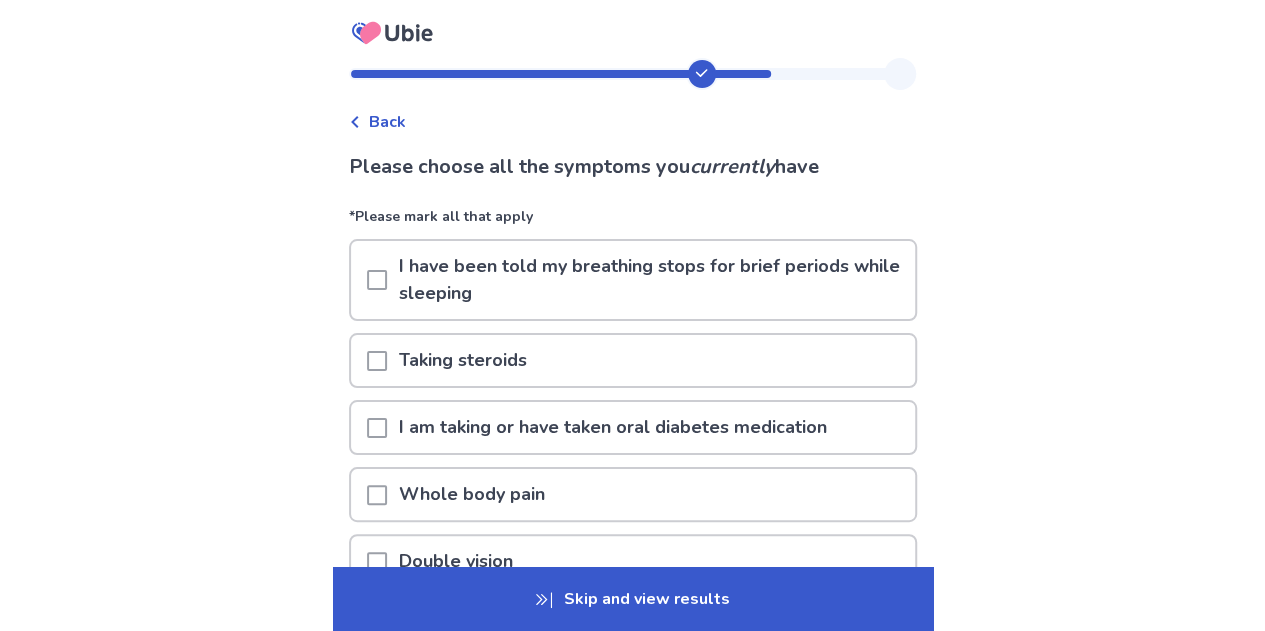 click on "Back" at bounding box center [377, 122] 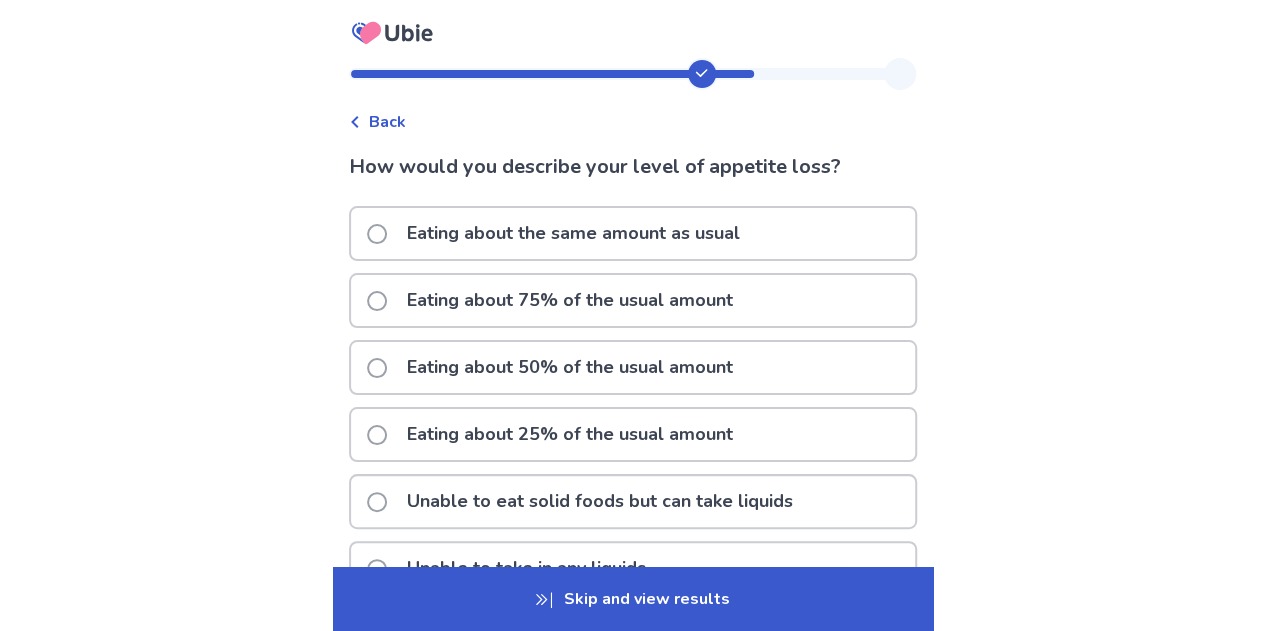 click on "Back" at bounding box center (377, 122) 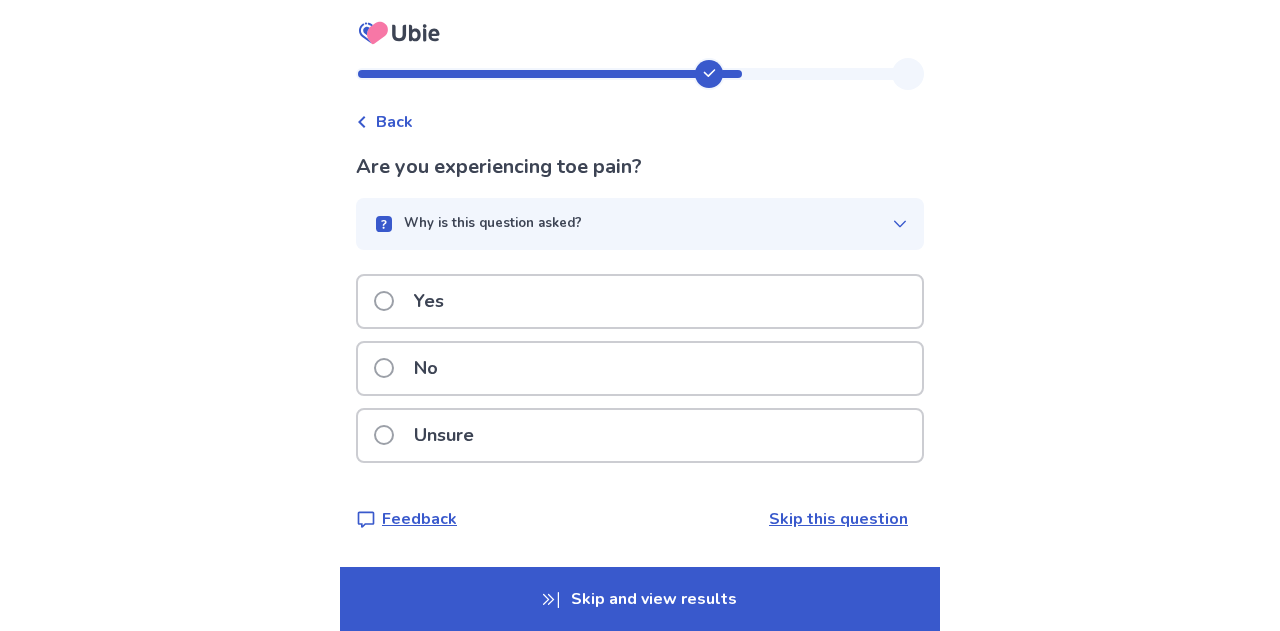 click 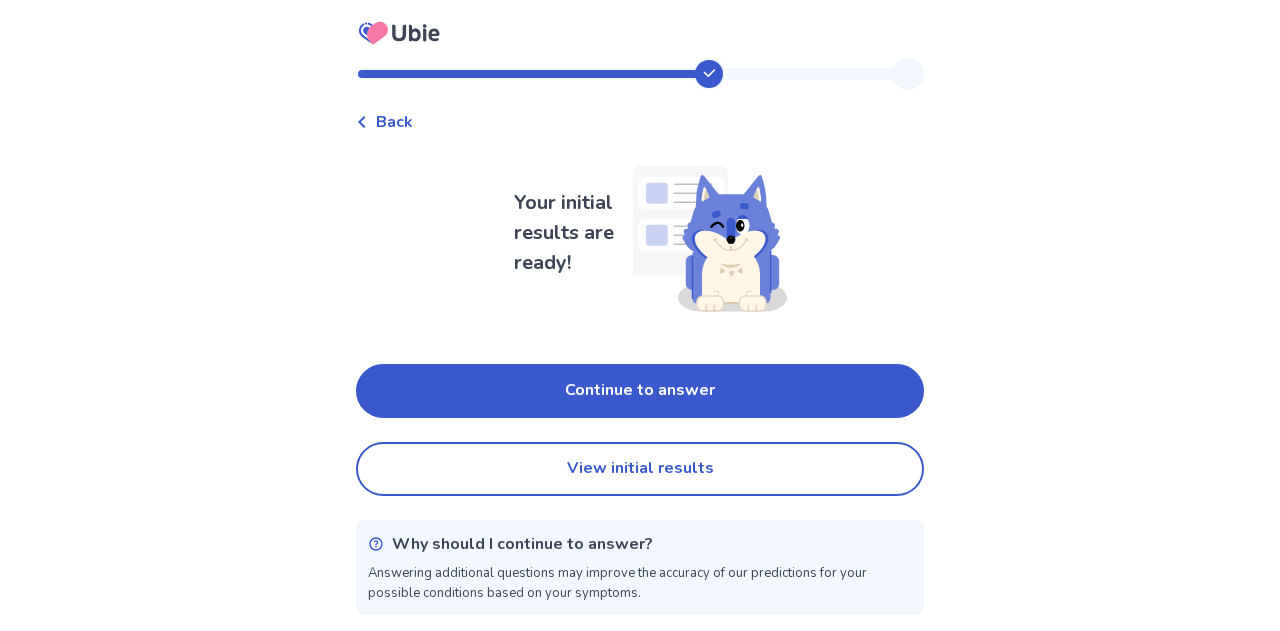 click 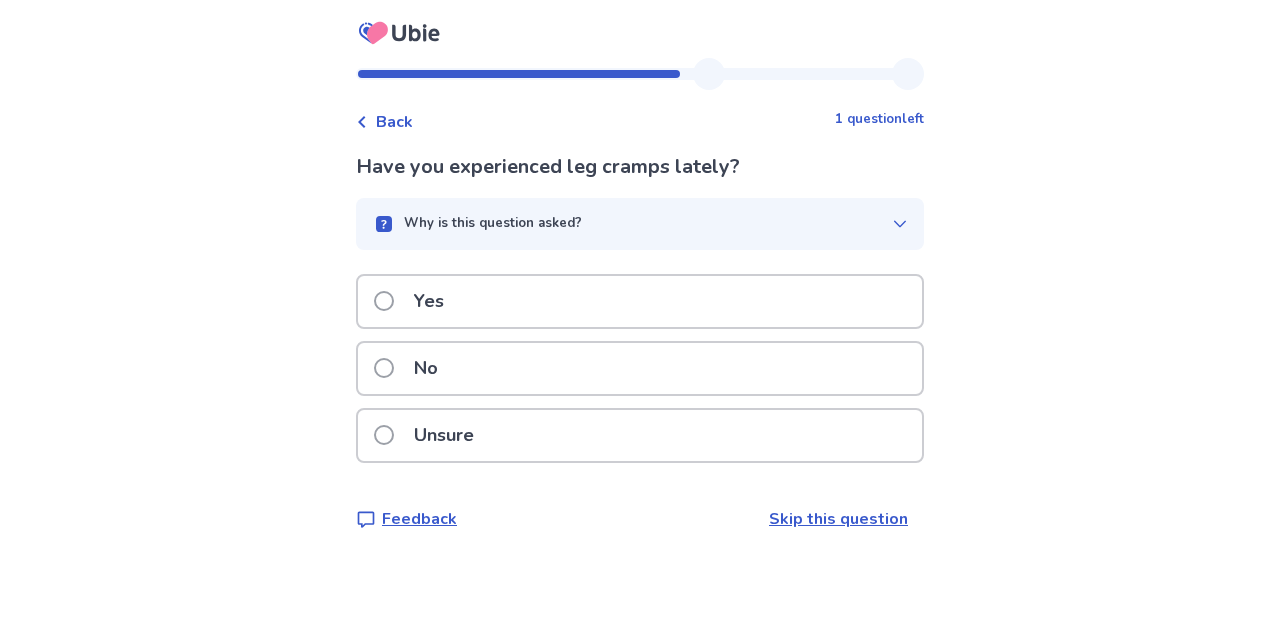 click 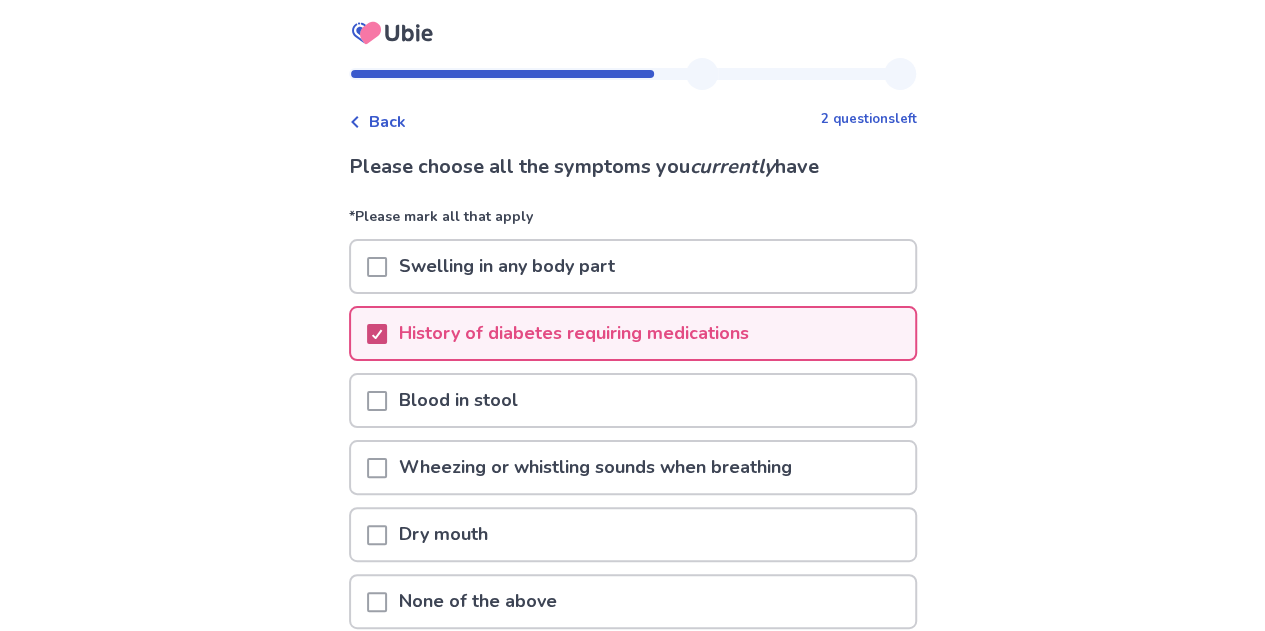 click 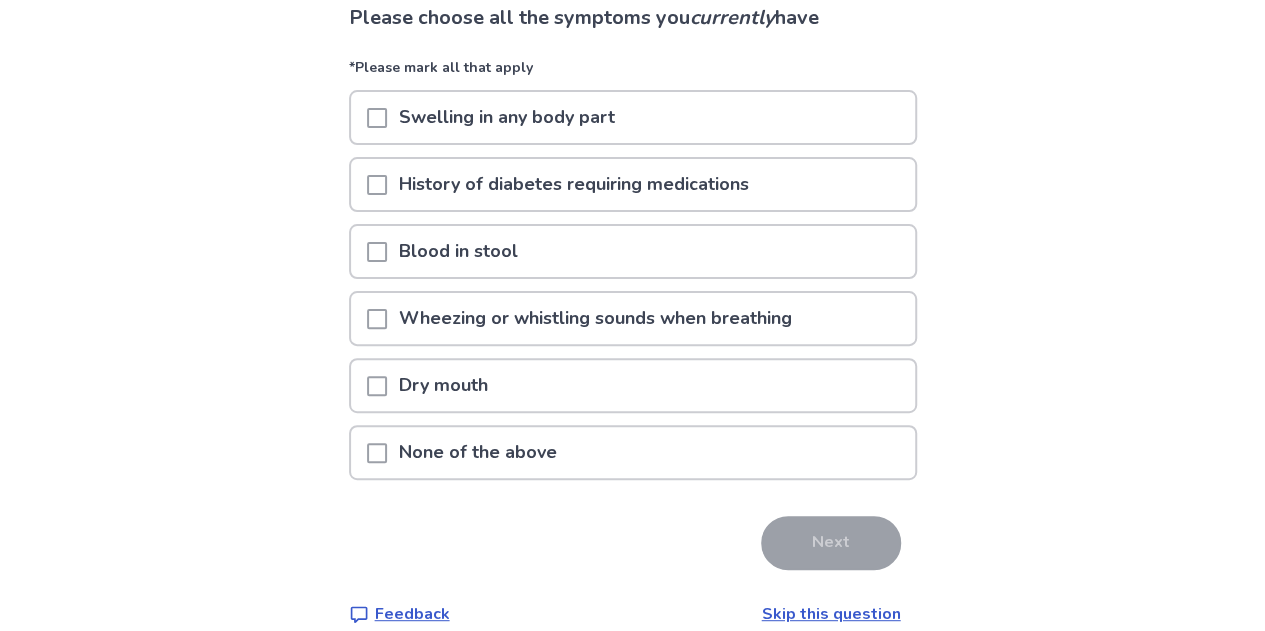 scroll, scrollTop: 176, scrollLeft: 0, axis: vertical 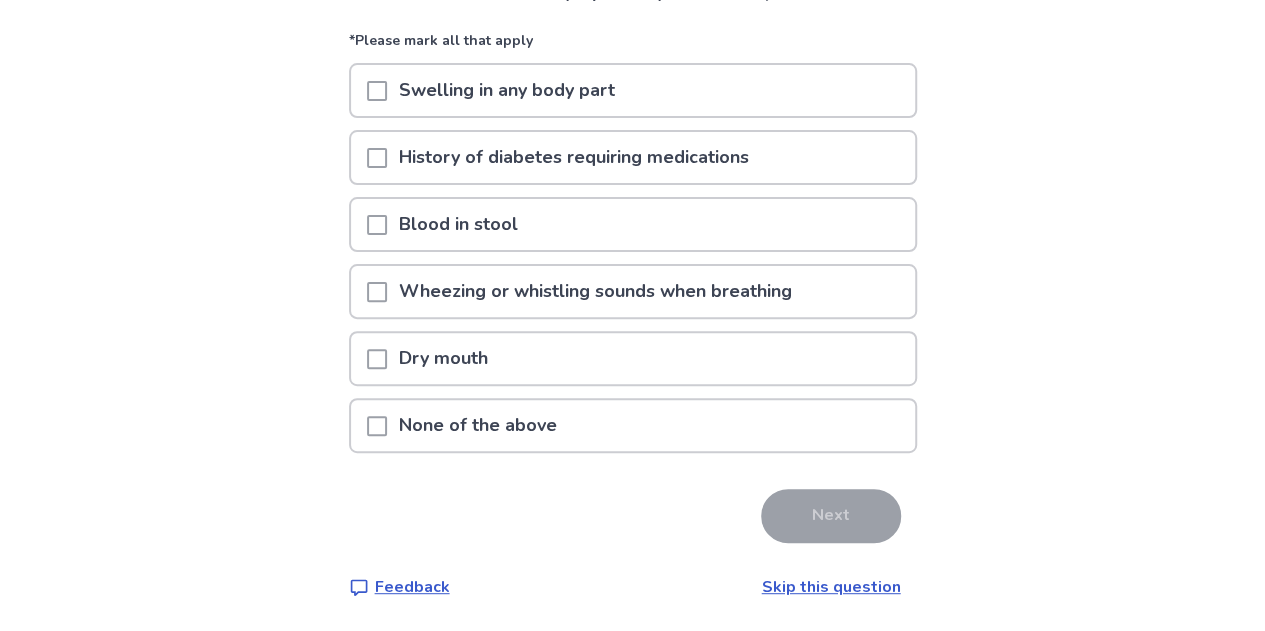 click at bounding box center [377, 426] 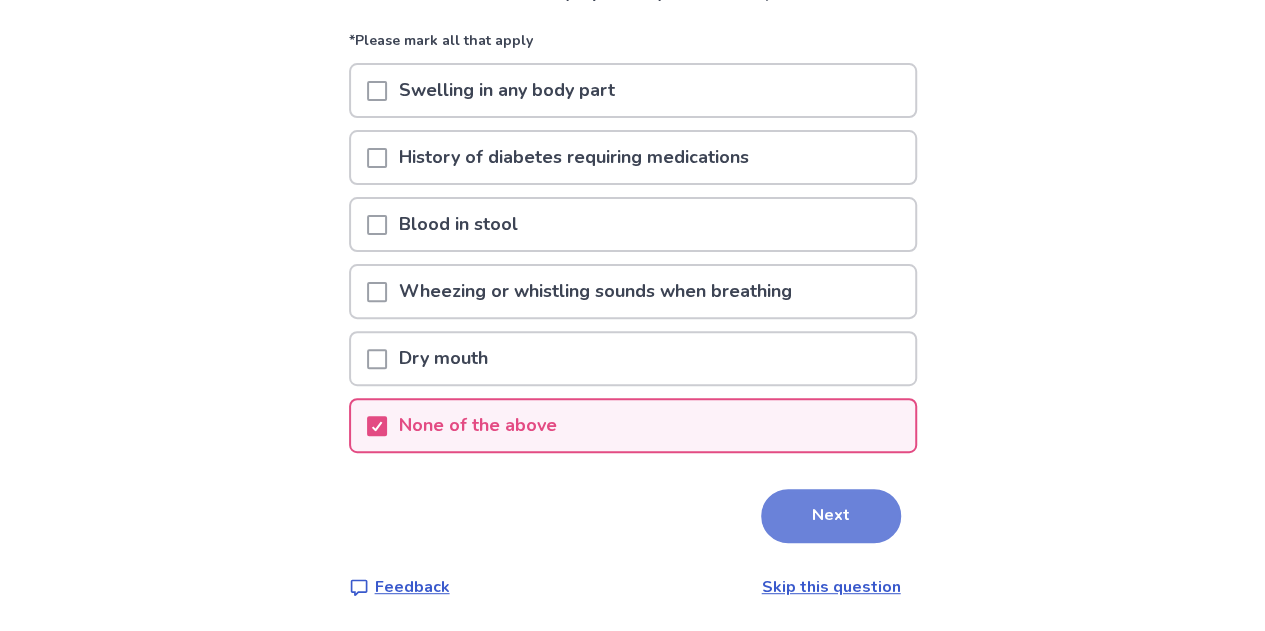 click on "Next" at bounding box center (831, 516) 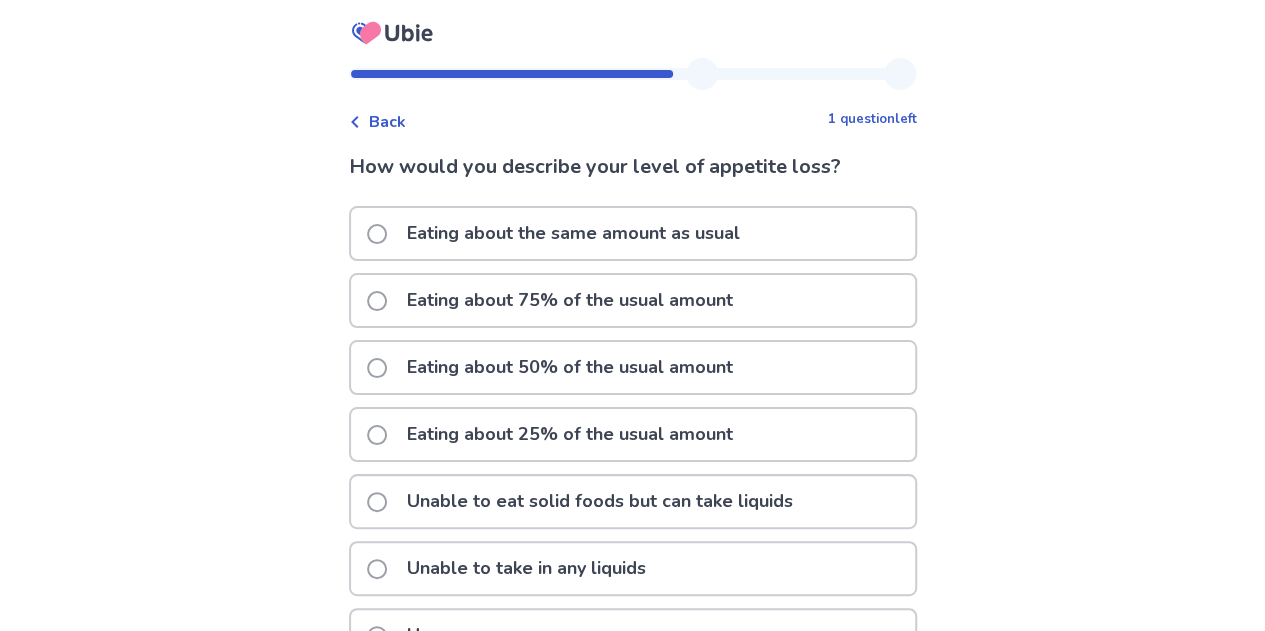 click at bounding box center [377, 368] 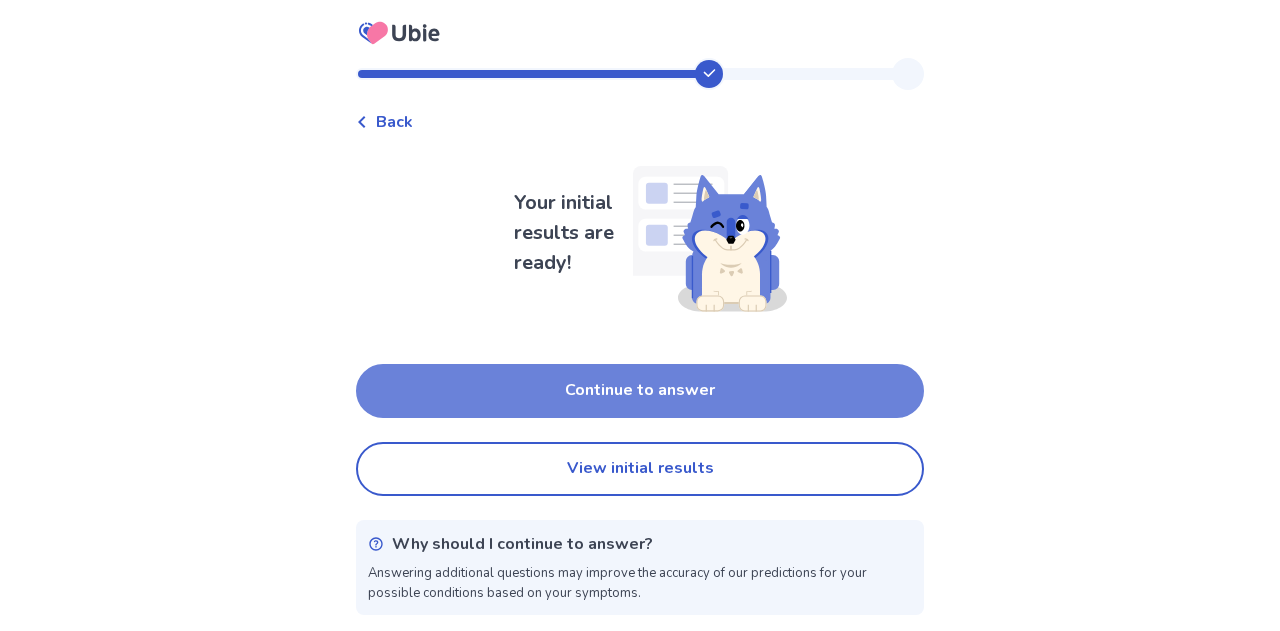 click on "Continue to answer" at bounding box center [640, 391] 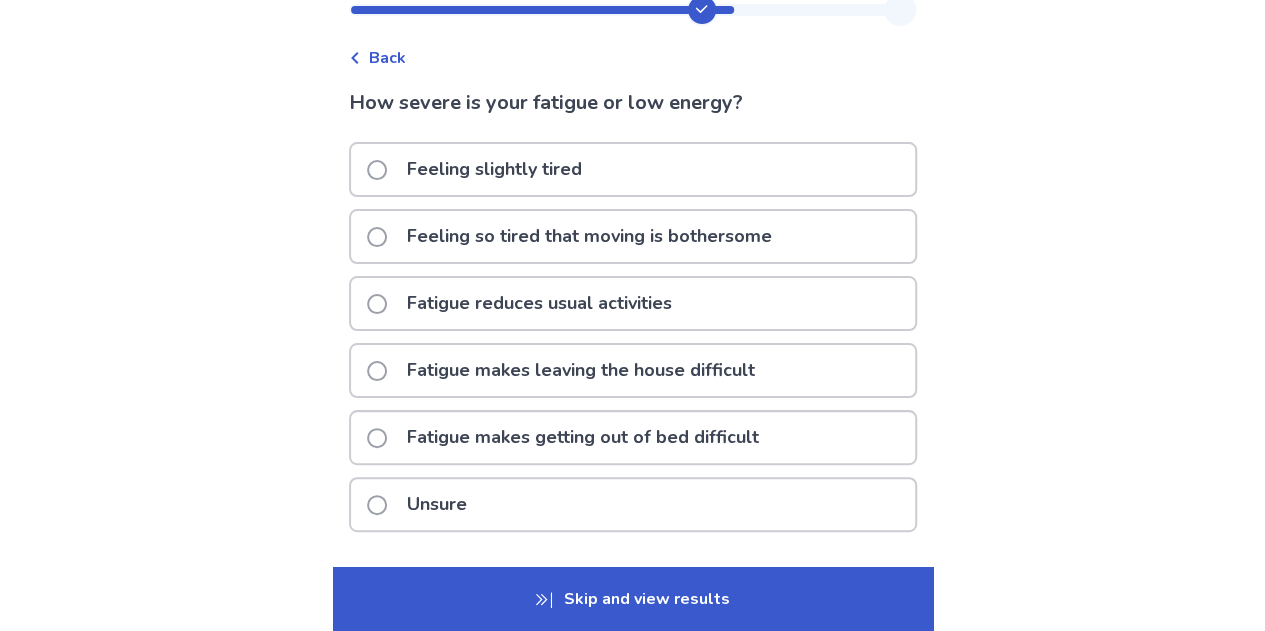 scroll, scrollTop: 63, scrollLeft: 0, axis: vertical 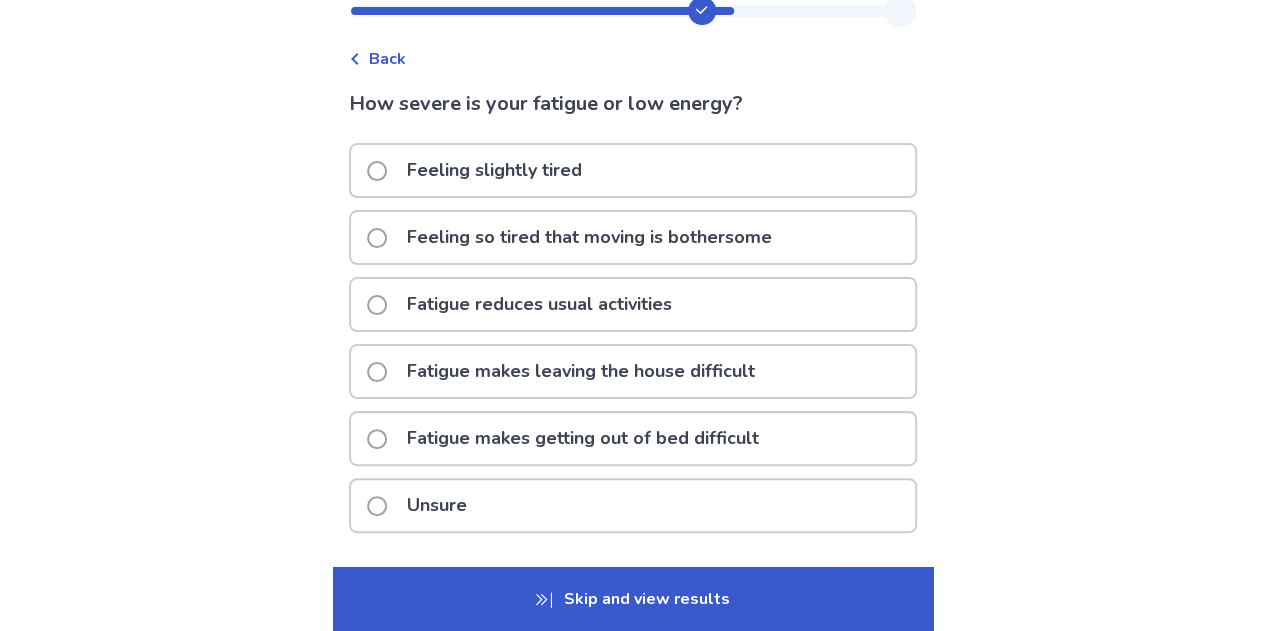 click at bounding box center (377, 171) 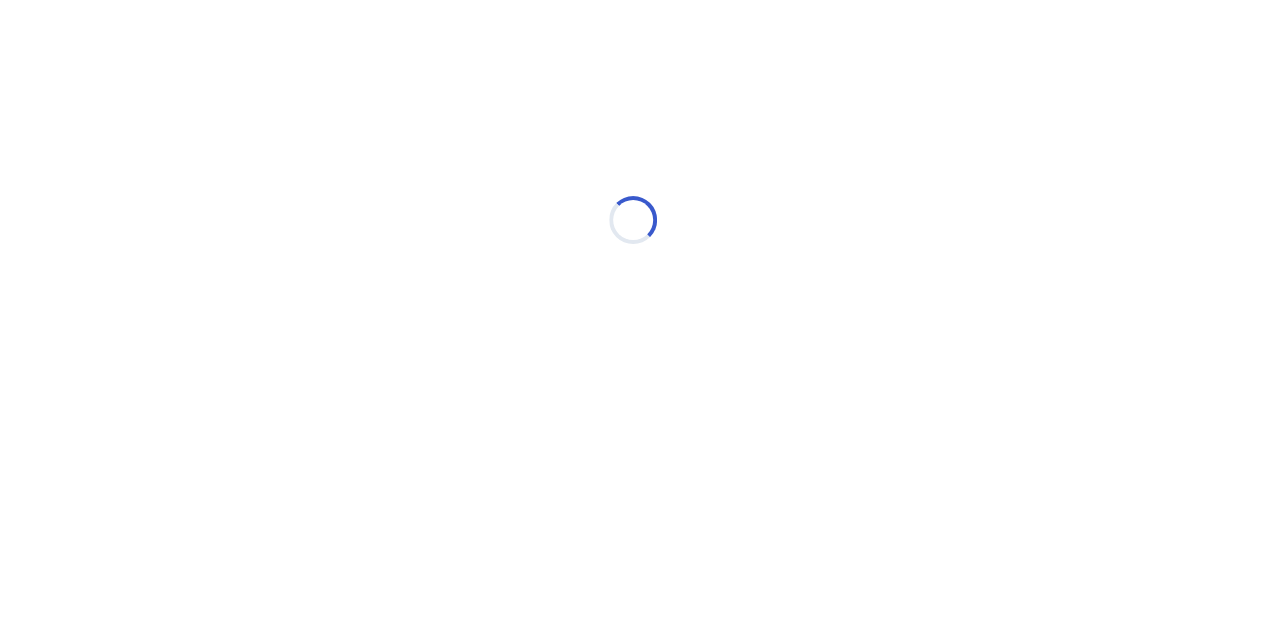 scroll, scrollTop: 0, scrollLeft: 0, axis: both 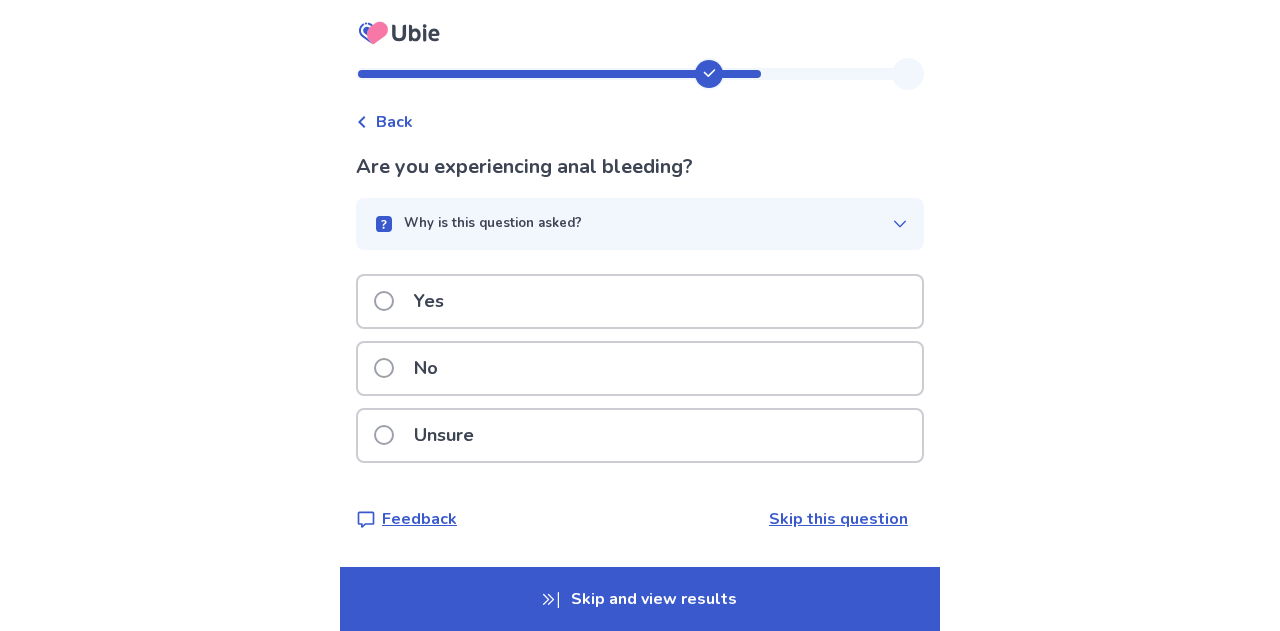 click at bounding box center (384, 368) 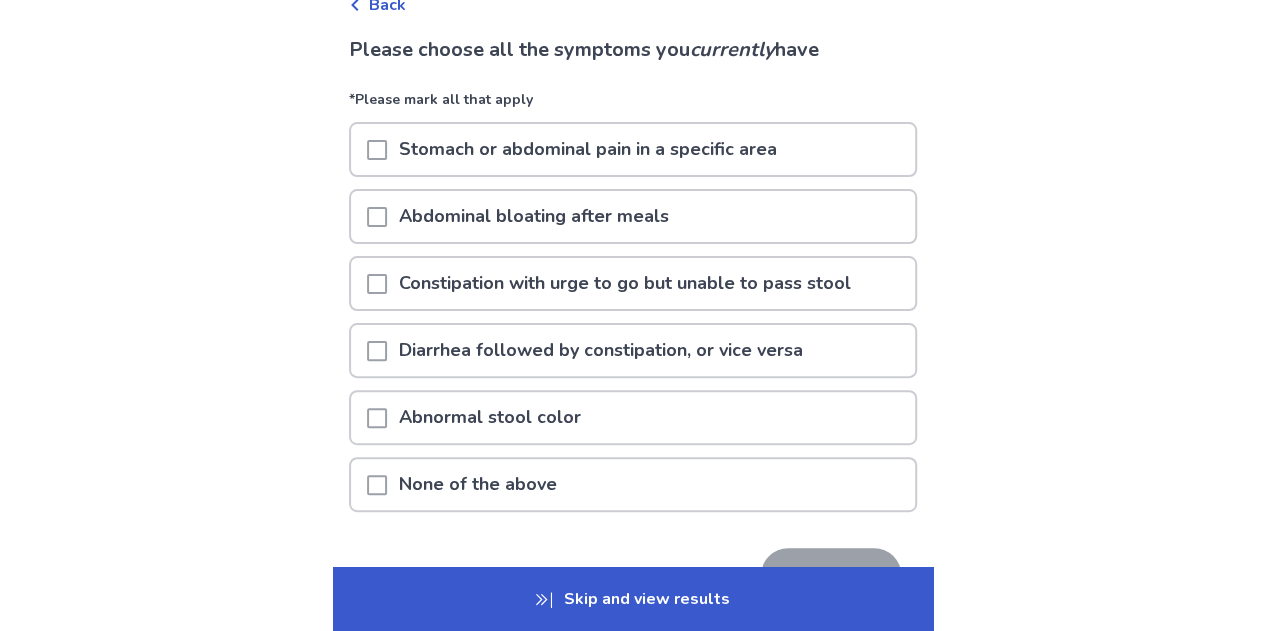 scroll, scrollTop: 118, scrollLeft: 0, axis: vertical 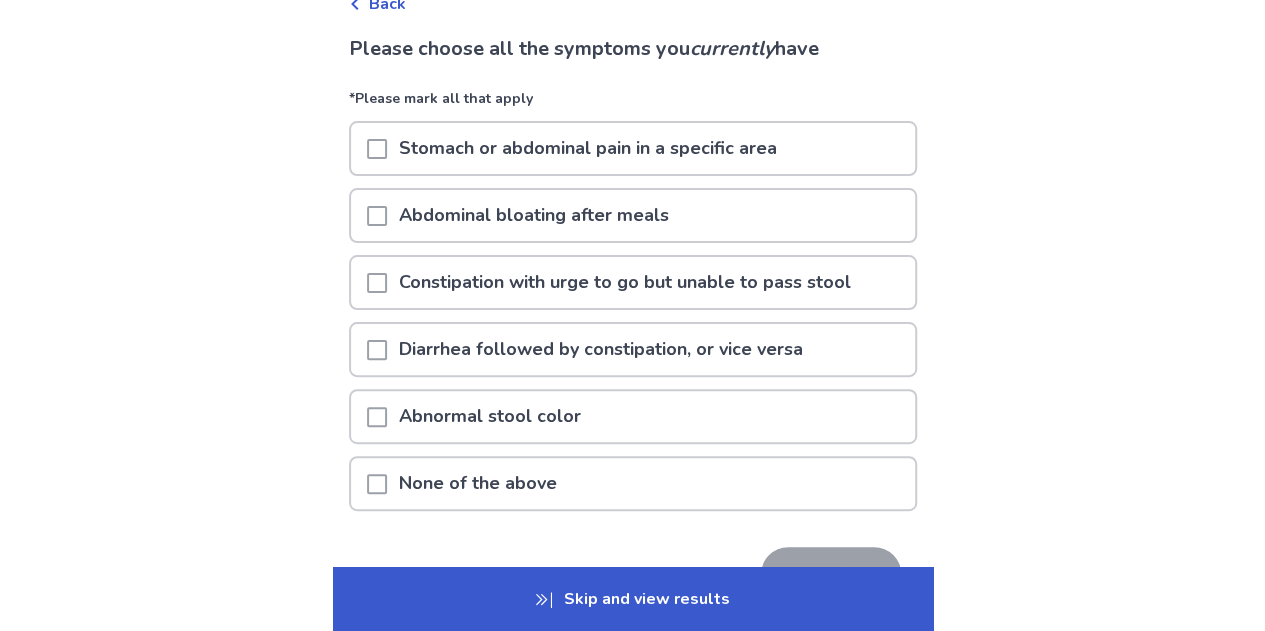 click at bounding box center (377, 216) 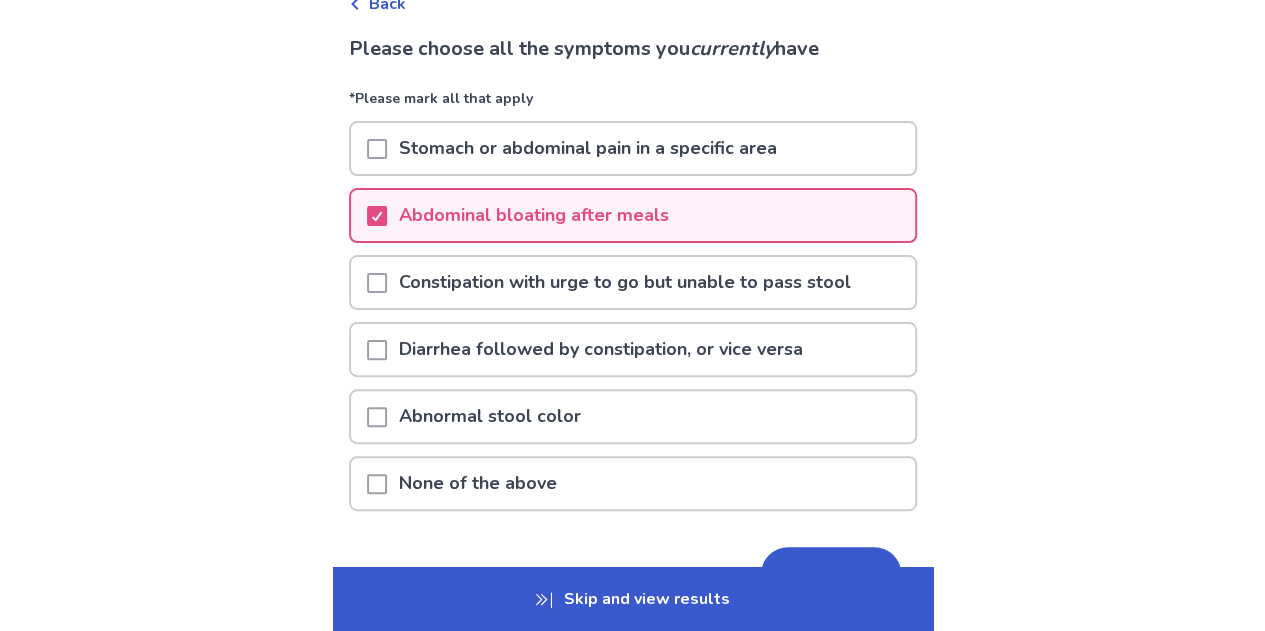 click on "Skip and view results" at bounding box center [633, 599] 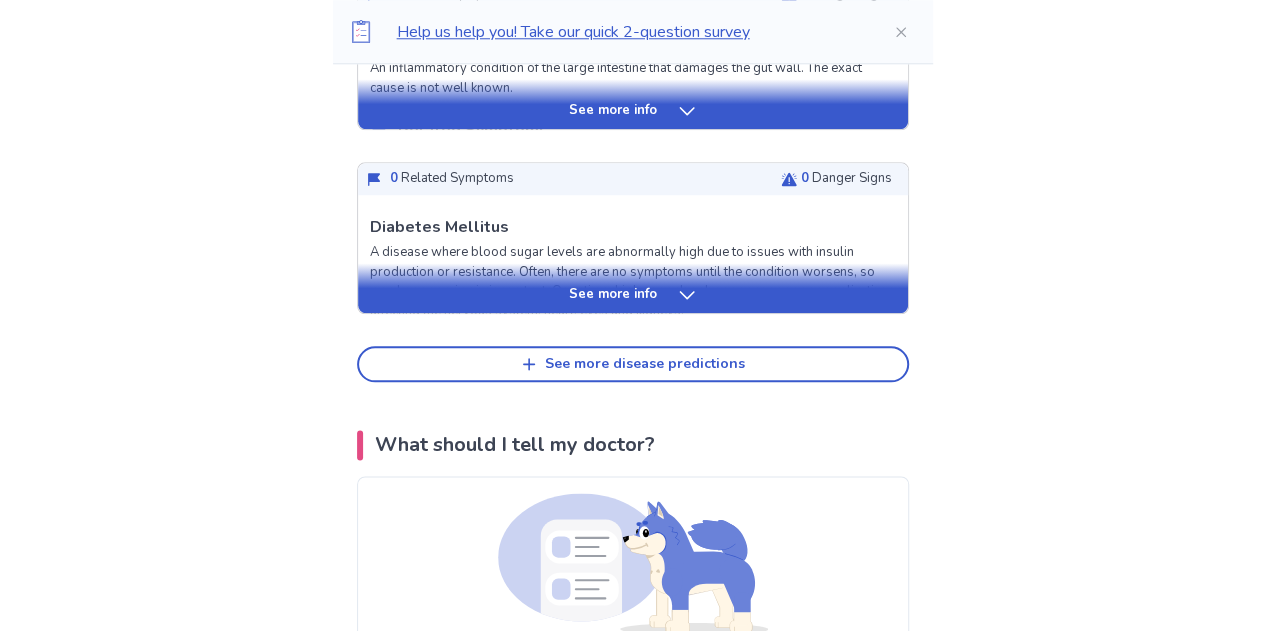 scroll, scrollTop: 1029, scrollLeft: 0, axis: vertical 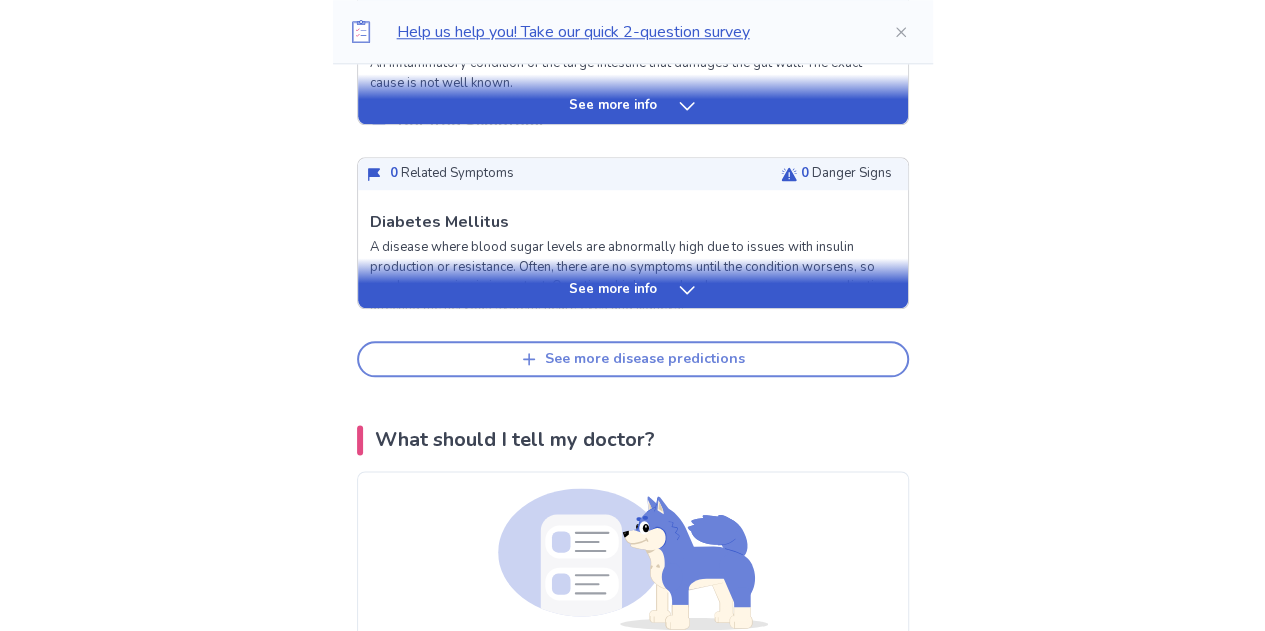 click on "See more disease predictions" at bounding box center (633, 359) 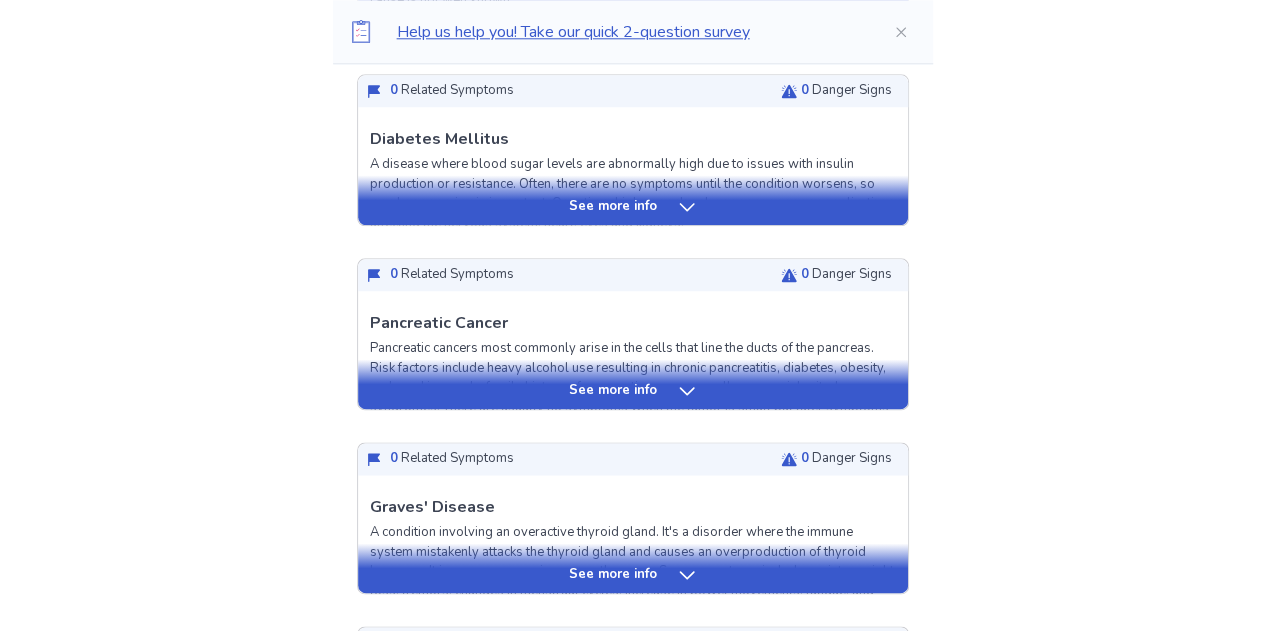 scroll, scrollTop: 1120, scrollLeft: 0, axis: vertical 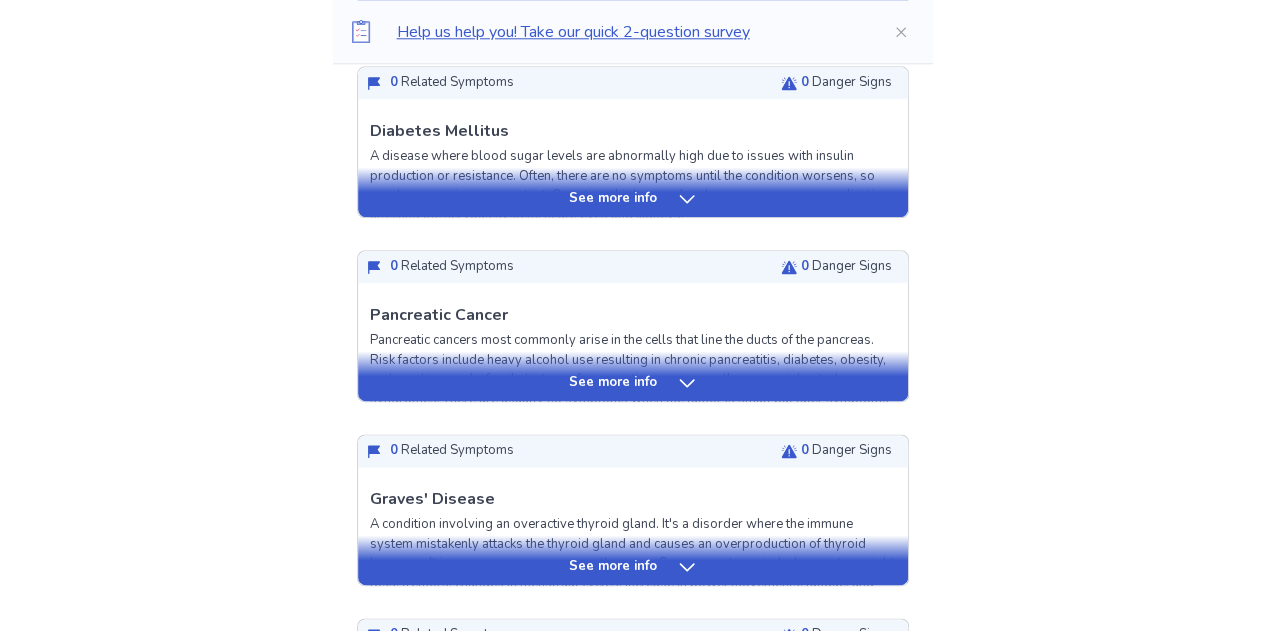 click on "See more info" at bounding box center (613, 383) 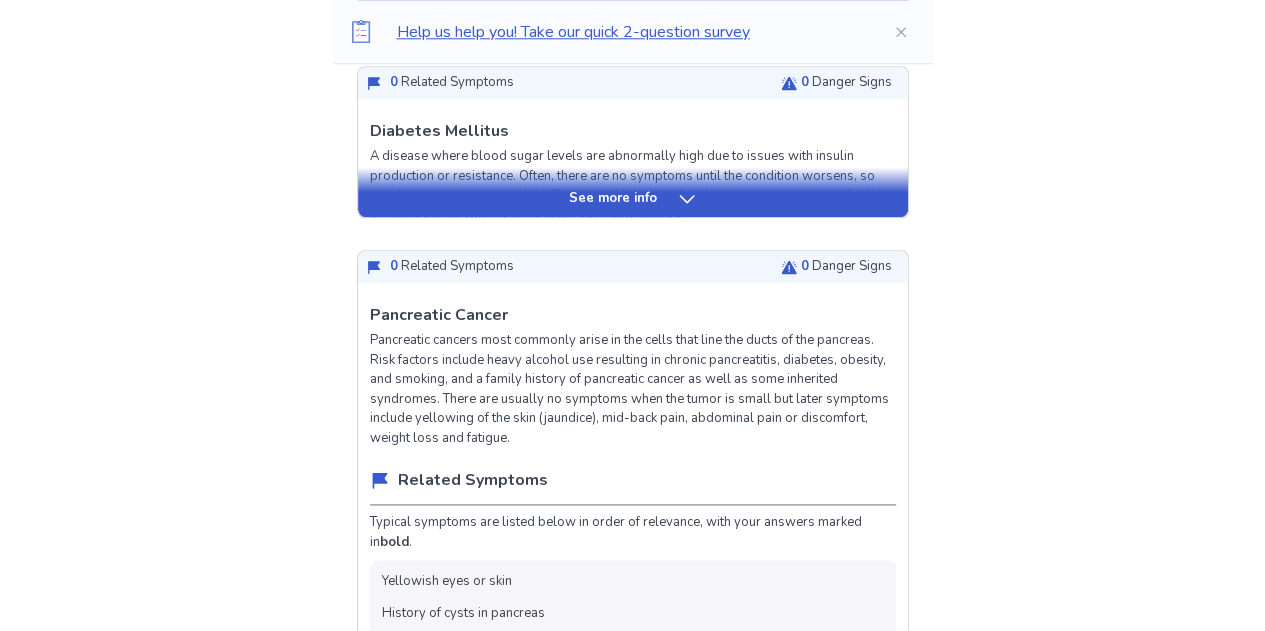 click on "Pancreatic Cancer Pancreatic cancers most commonly arise in the cells that line the ducts of the pancreas. Risk factors include heavy alcohol use resulting in chronic pancreatitis, diabetes, obesity, and smoking, and a family history of pancreatic cancer as well as some inherited syndromes. There are usually no symptoms when the tumor is small but later symptoms include yellowing of the skin (jaundice), mid-back pain, abdominal pain or discomfort, weight loss and fatigue. Related Symptoms Typical symptoms are listed below in order of relevance, with your answers marked in  bold . Yellowish eyes or skin History of cysts in pancreas History of pancreatic cancer Pain in the upper abdomen Unintentional weight loss of more than 5% or 4.4lbs/2kg within one month Itchy skin Danger Signs If you have any symptoms marked in  bold , you should see a doctor. Yellowish eyes or skin Pain in the upper abdomen Unintentional weight loss of more than 5% or 4.4lbs/2kg within one month Recent weight loss Treatment Options" at bounding box center (633, 914) 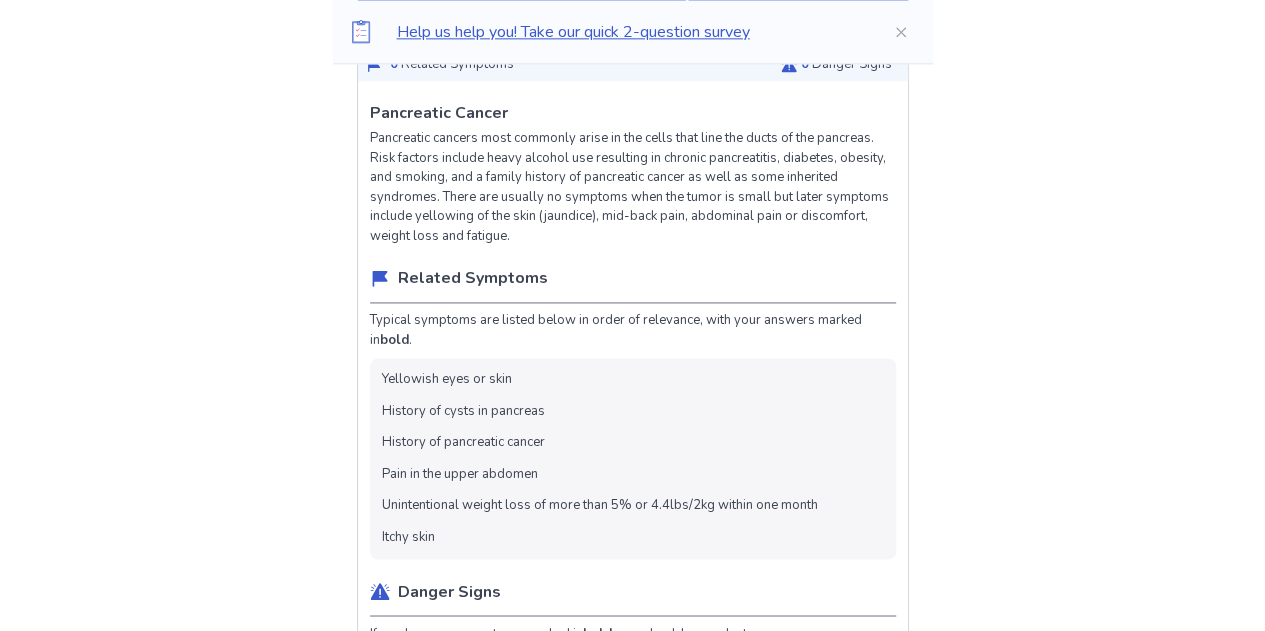 scroll, scrollTop: 1326, scrollLeft: 0, axis: vertical 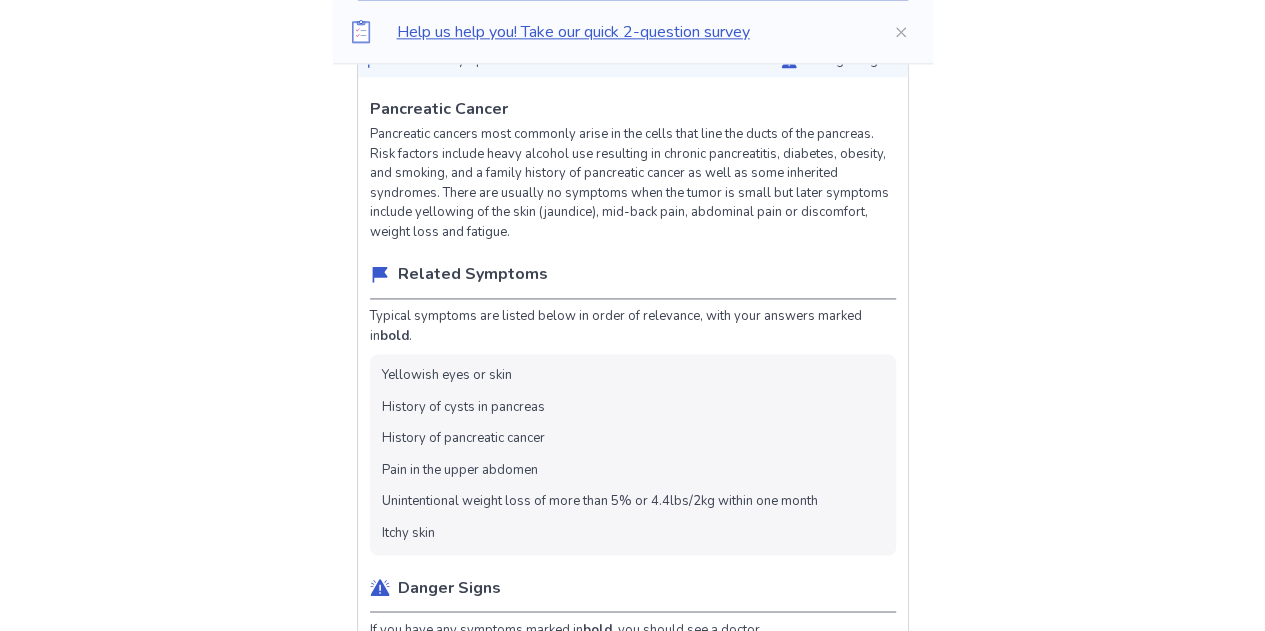 click on "Yellowish eyes or skin History of cysts in pancreas History of pancreatic cancer Pain in the upper abdomen Unintentional weight loss of more than 5% or 4.4lbs/2kg within one month Itchy skin" at bounding box center (633, 454) 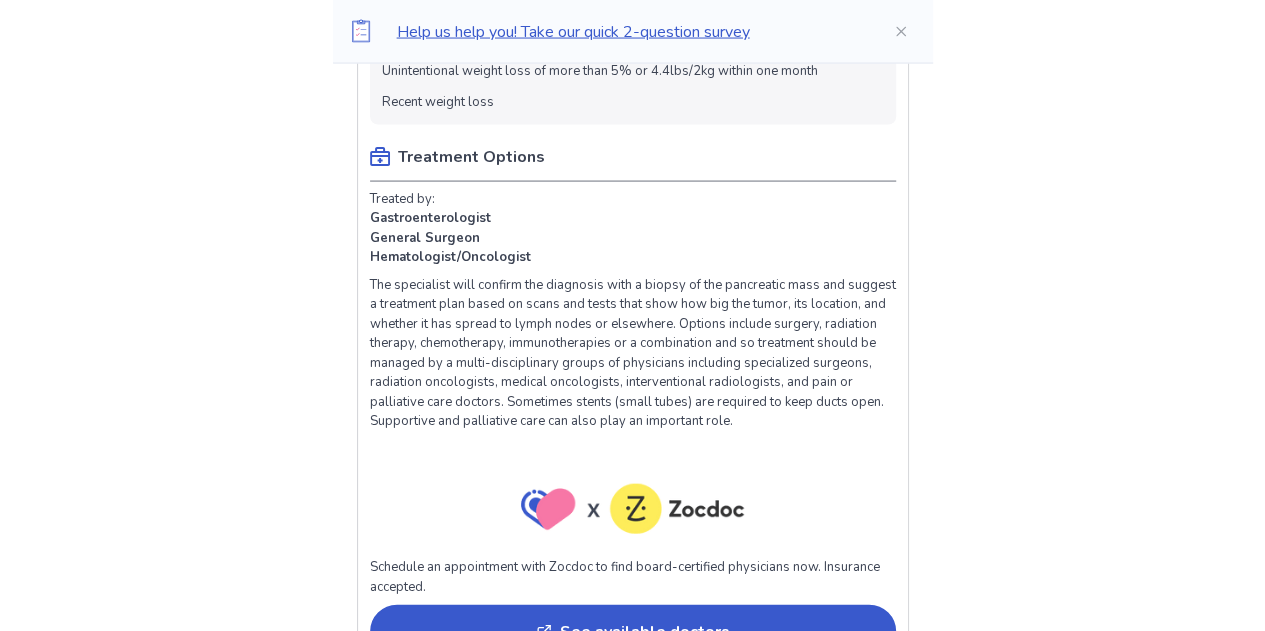 scroll, scrollTop: 1988, scrollLeft: 0, axis: vertical 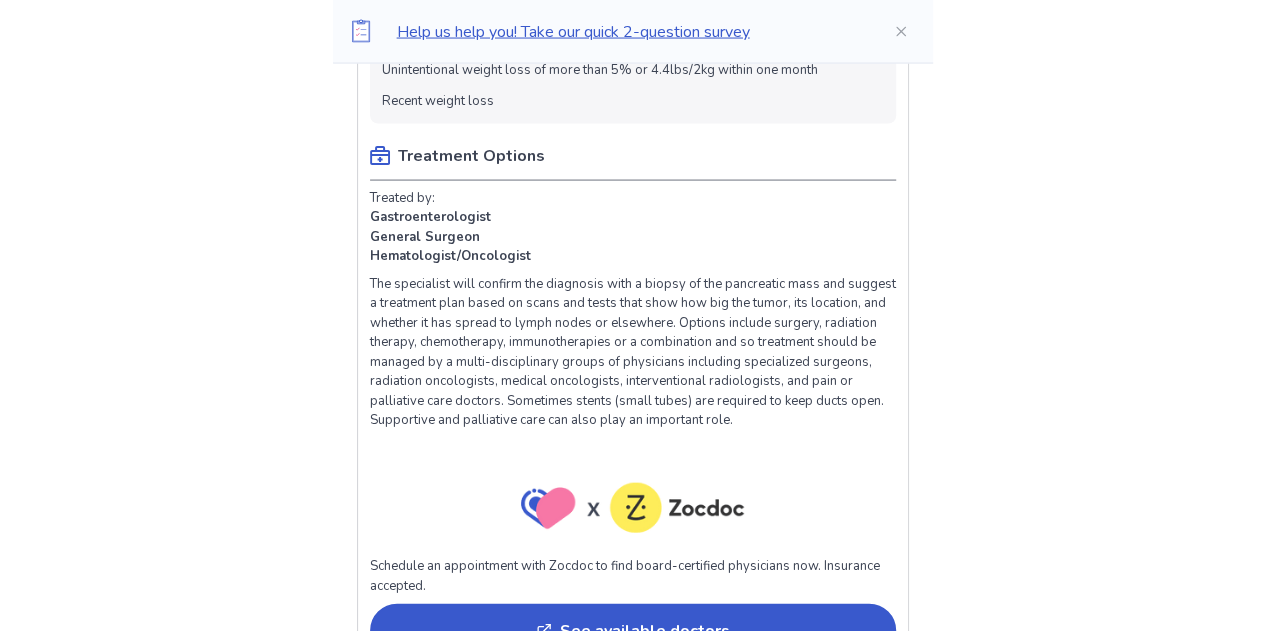 click on "The specialist will confirm the diagnosis with a biopsy of the pancreatic mass and suggest a treatment plan based on scans and tests that show how big the tumor, its location, and whether it has spread to lymph nodes or elsewhere. Options include surgery, radiation therapy, chemotherapy, immunotherapies or a combination and so treatment should be managed by a multi-disciplinary groups of physicians including specialized surgeons, radiation oncologists, medical oncologists, interventional radiologists, and pain or palliative care doctors. Sometimes stents (small tubes) are required to keep ducts open.  Supportive and palliative care can also play an important role." at bounding box center (633, 353) 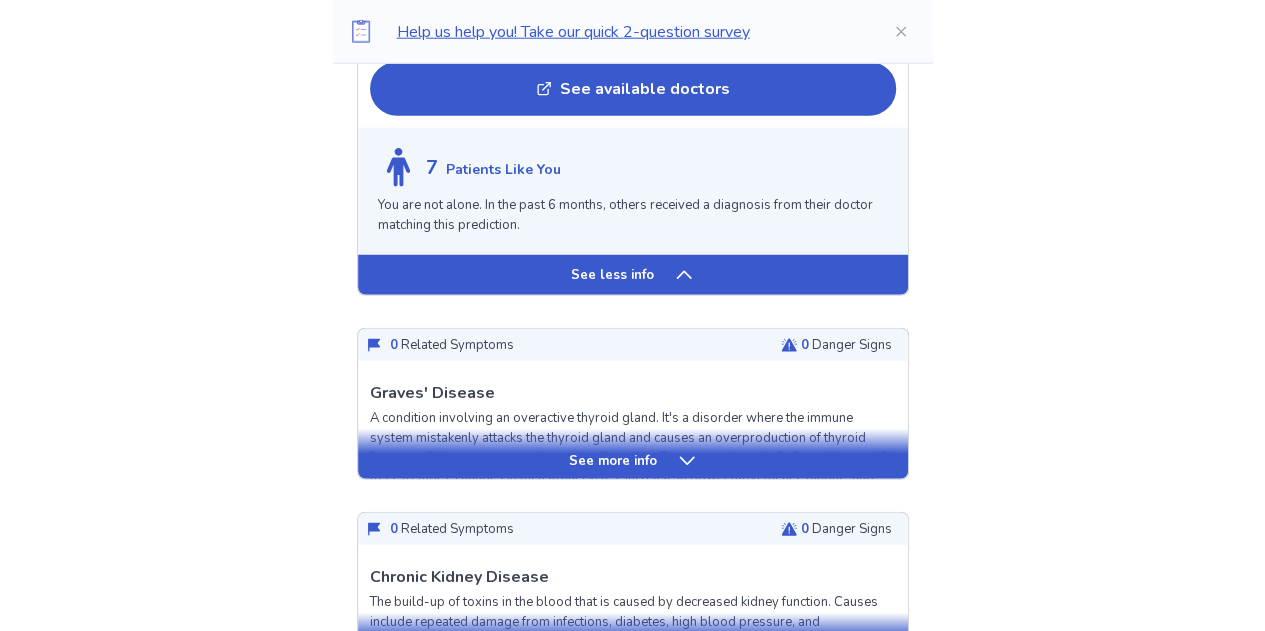 scroll, scrollTop: 2532, scrollLeft: 0, axis: vertical 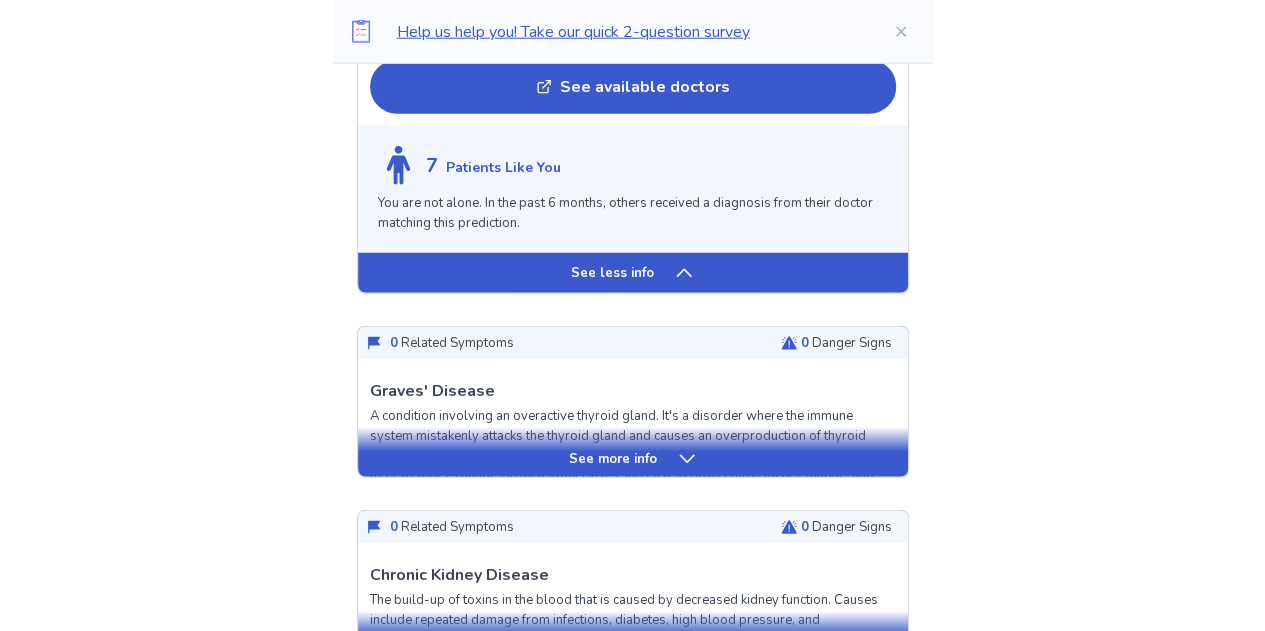 click on "See more info" at bounding box center (633, 459) 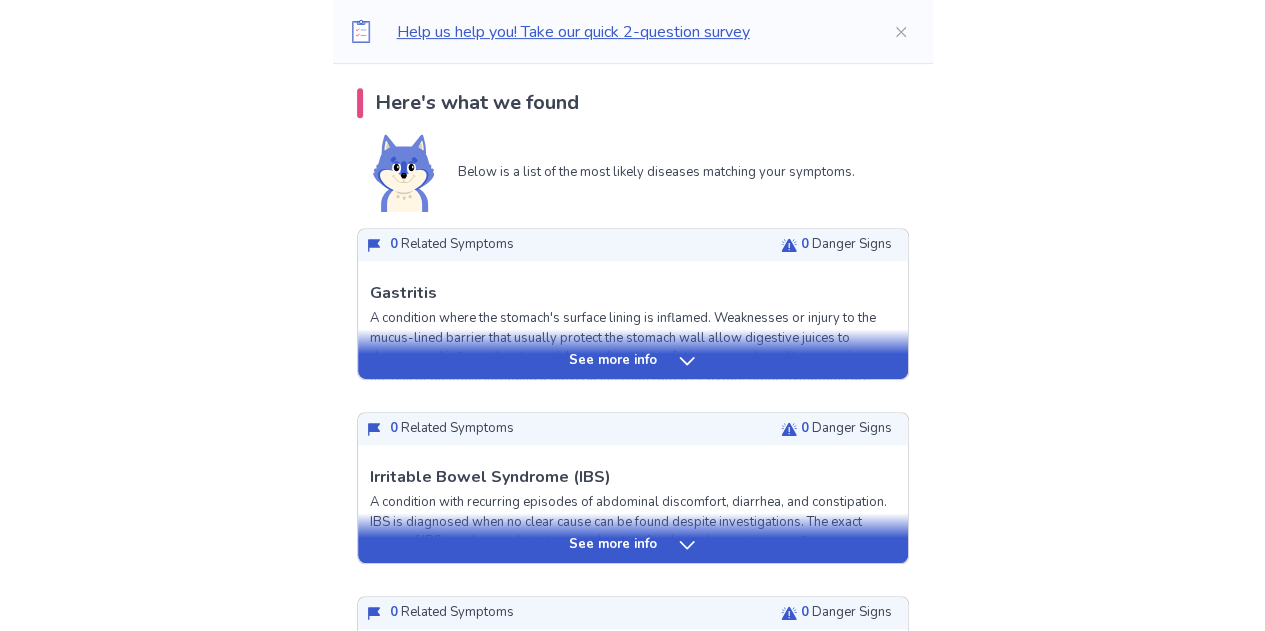 scroll, scrollTop: 411, scrollLeft: 0, axis: vertical 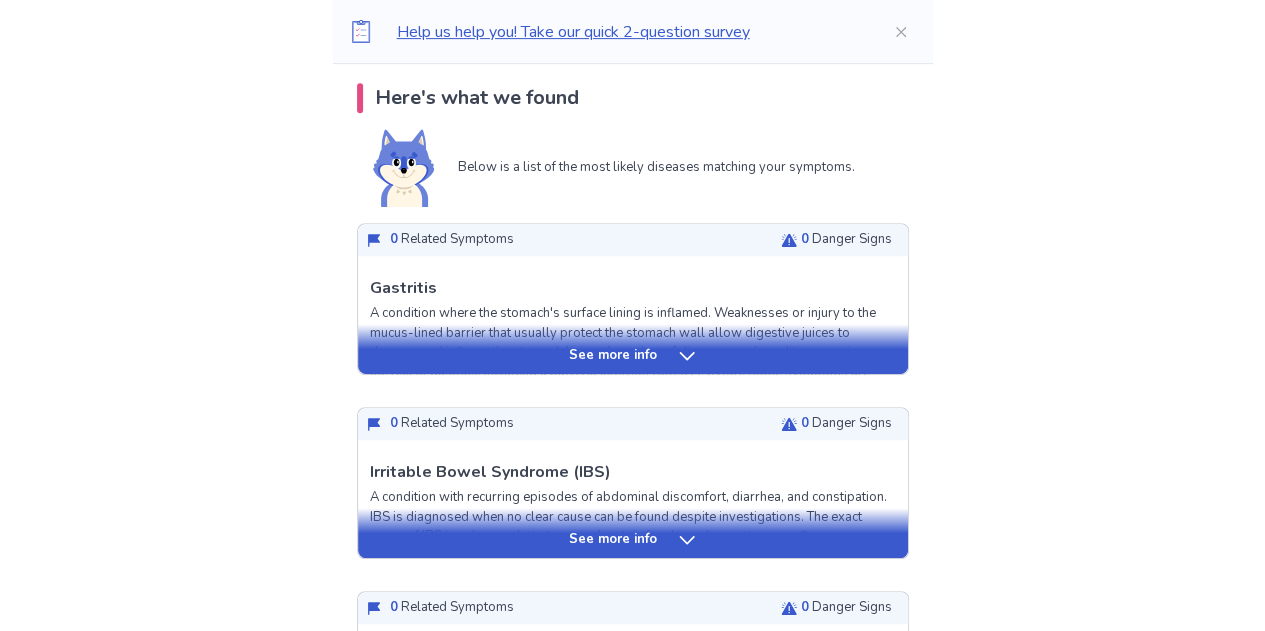 click on "See more info" at bounding box center (633, 356) 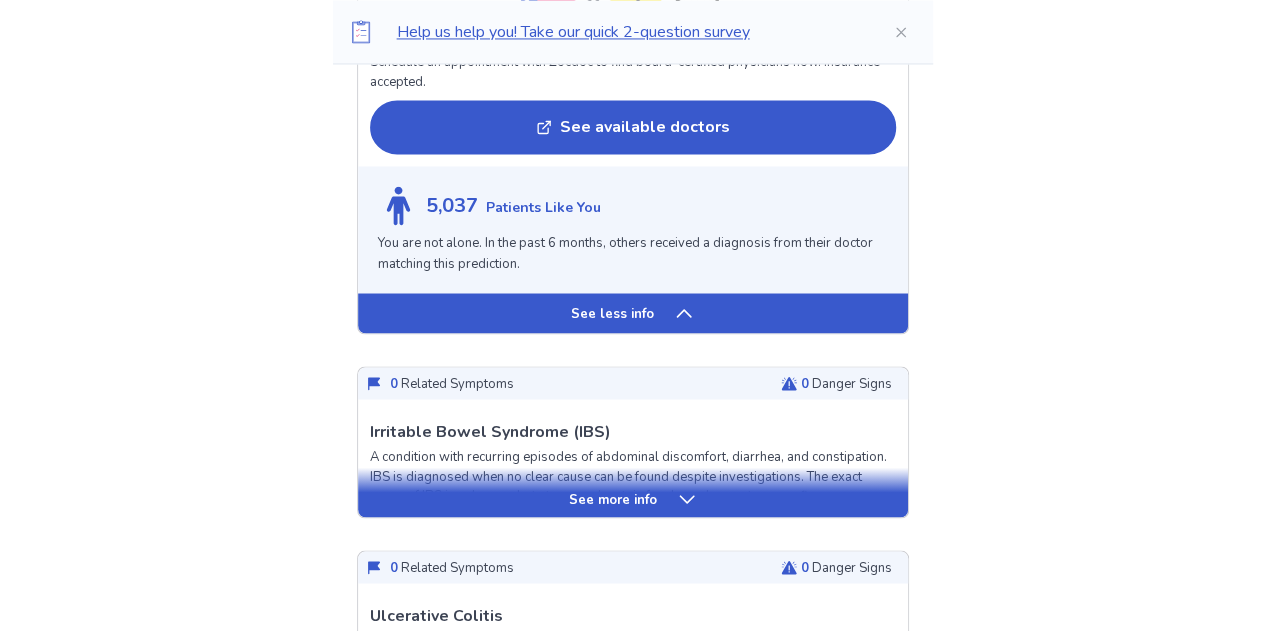scroll, scrollTop: 1656, scrollLeft: 0, axis: vertical 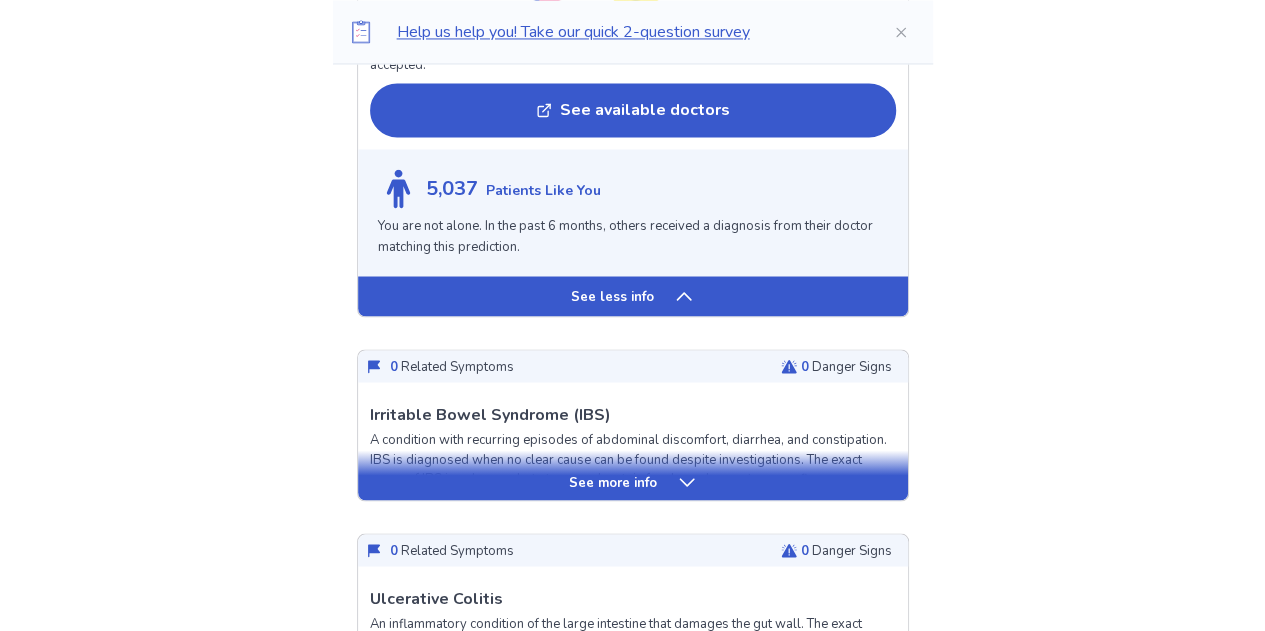 click on "See more info" at bounding box center (633, 482) 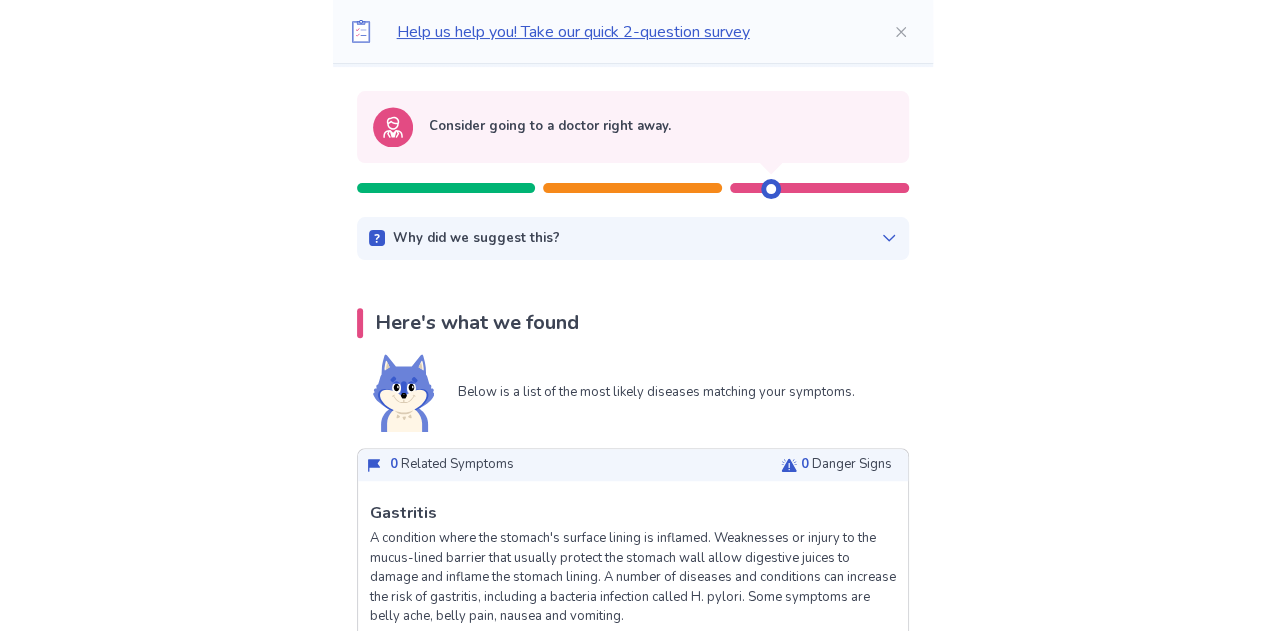 scroll, scrollTop: 0, scrollLeft: 0, axis: both 